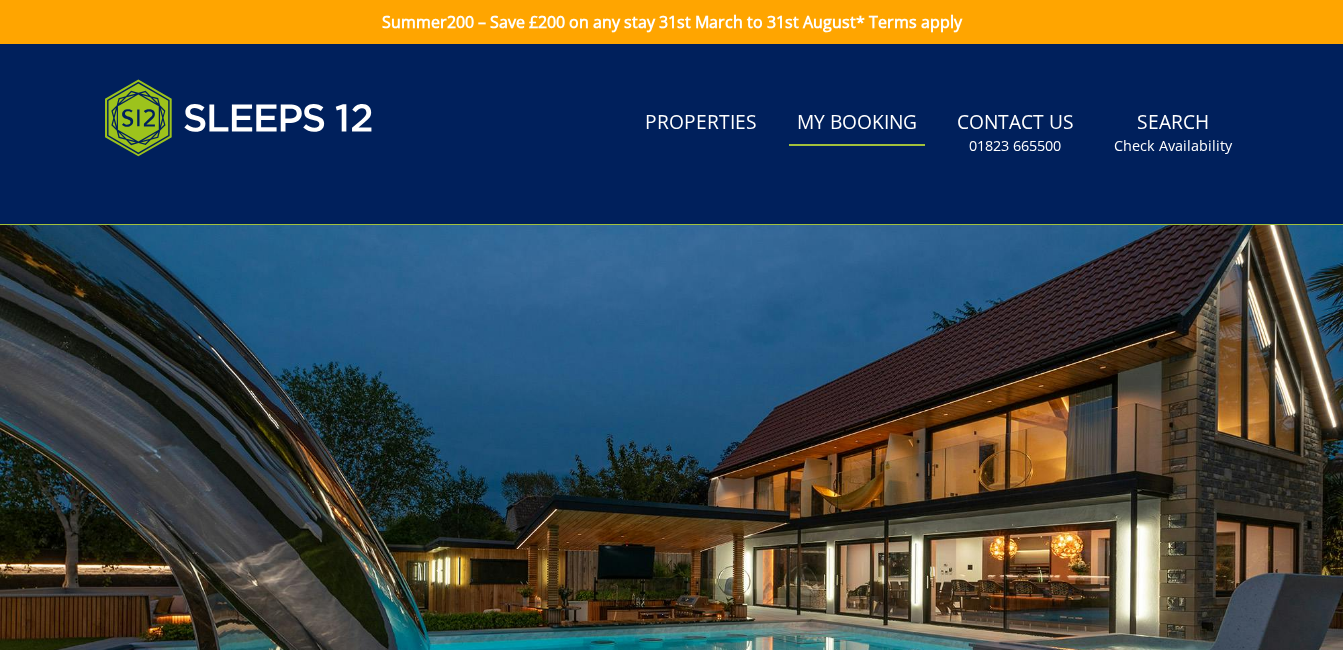scroll, scrollTop: 0, scrollLeft: 0, axis: both 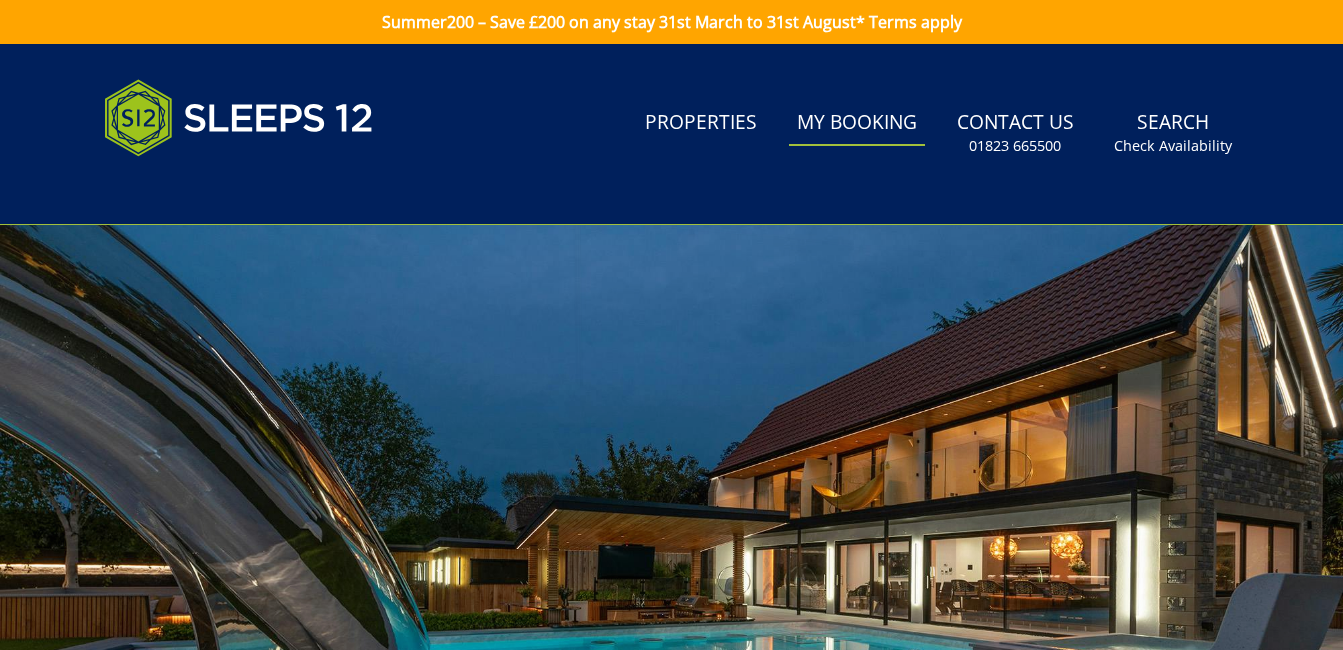 click on "My Booking" at bounding box center (857, 123) 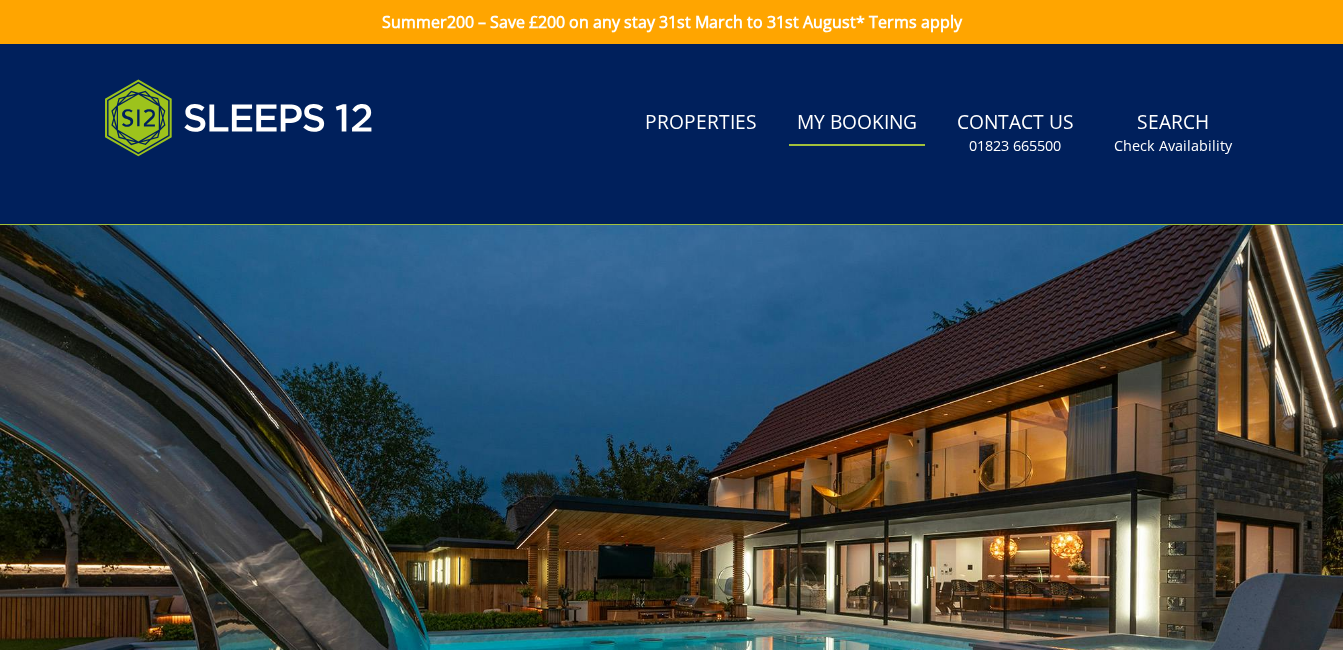 click on "My Booking" at bounding box center [857, 123] 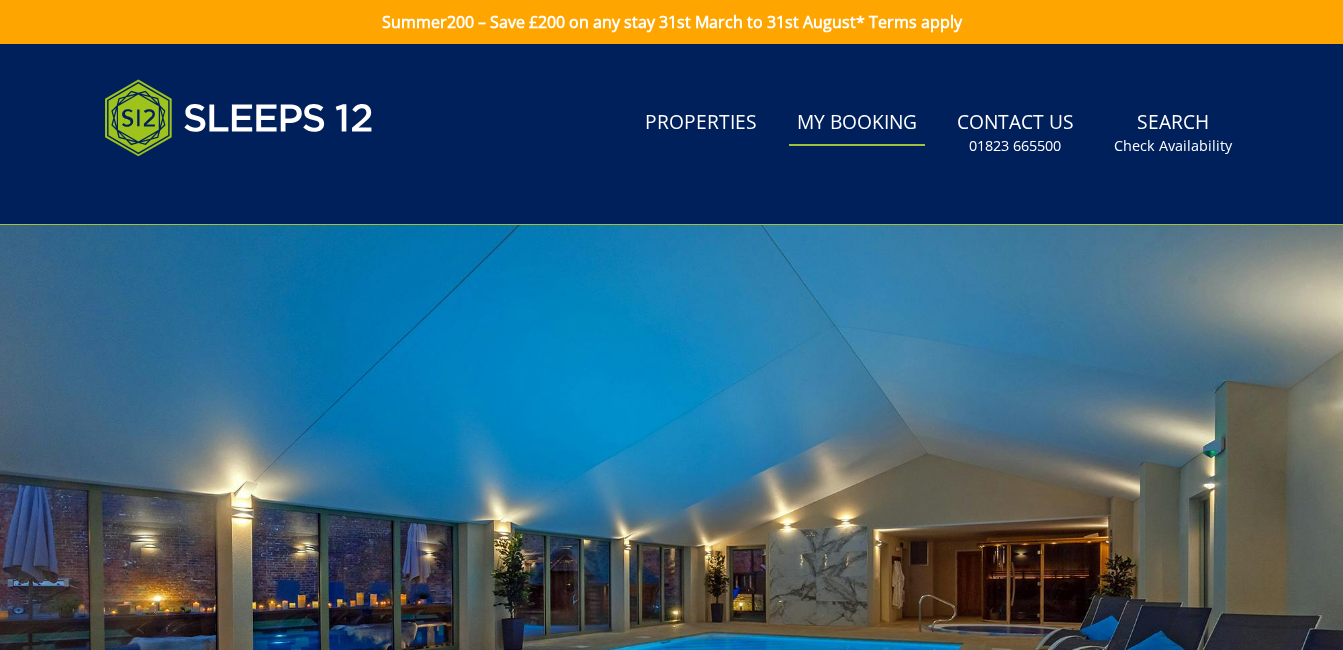 click on "My Booking" at bounding box center (857, 123) 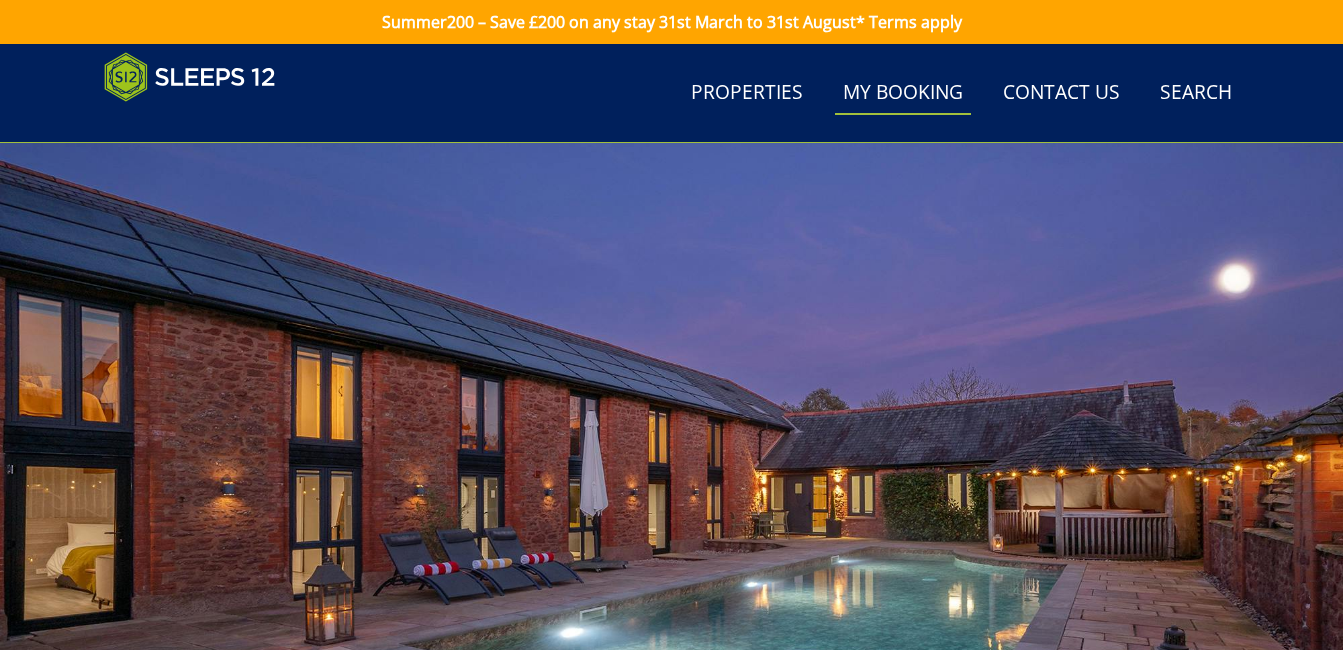 scroll, scrollTop: 154, scrollLeft: 0, axis: vertical 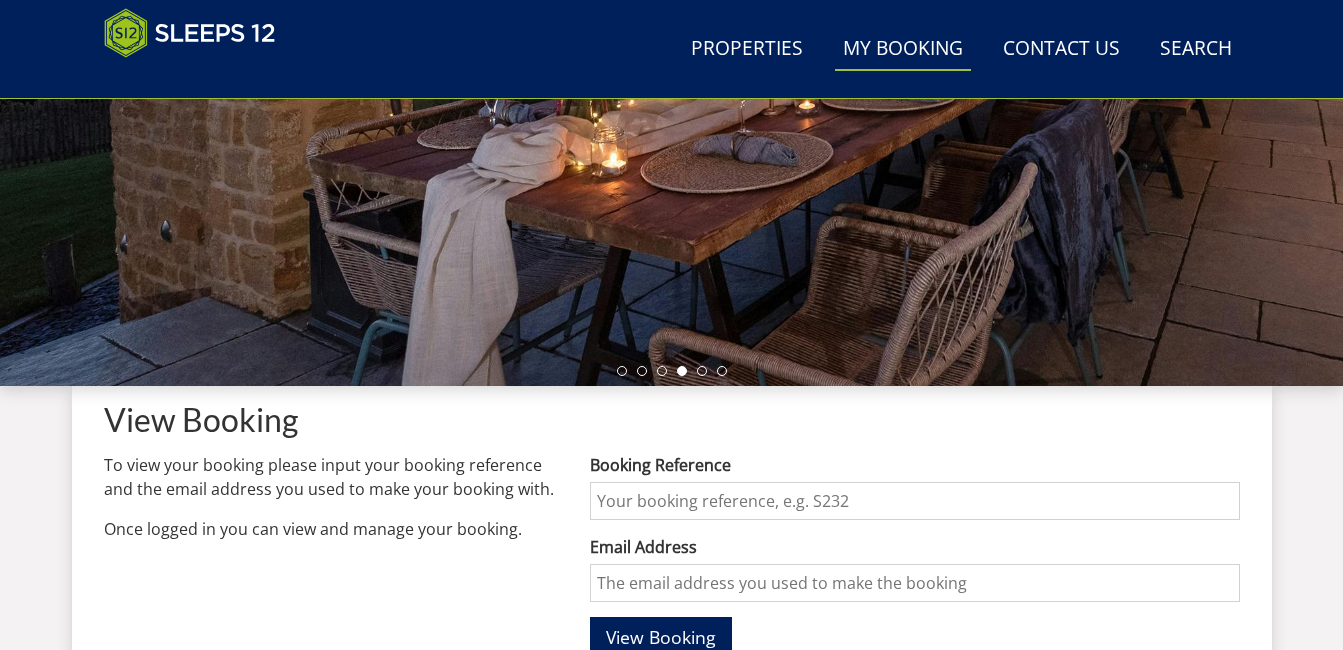 click at bounding box center (671, 36) 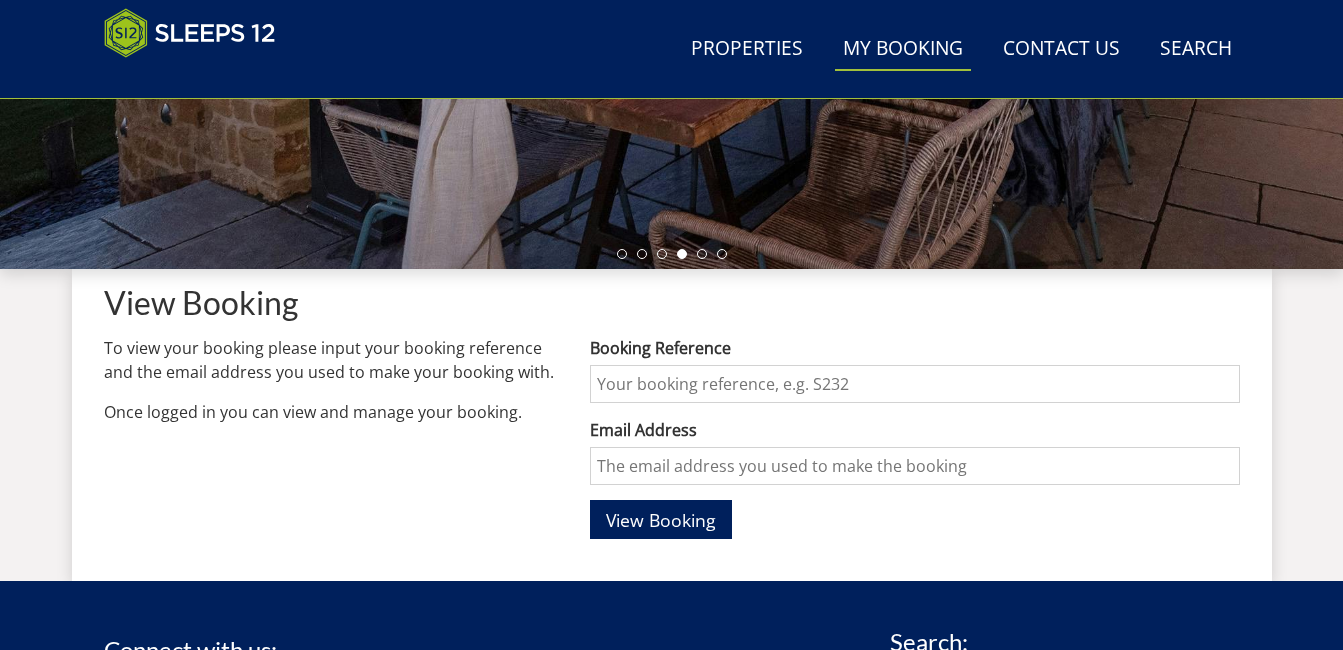 click on "Booking Reference" at bounding box center [914, 384] 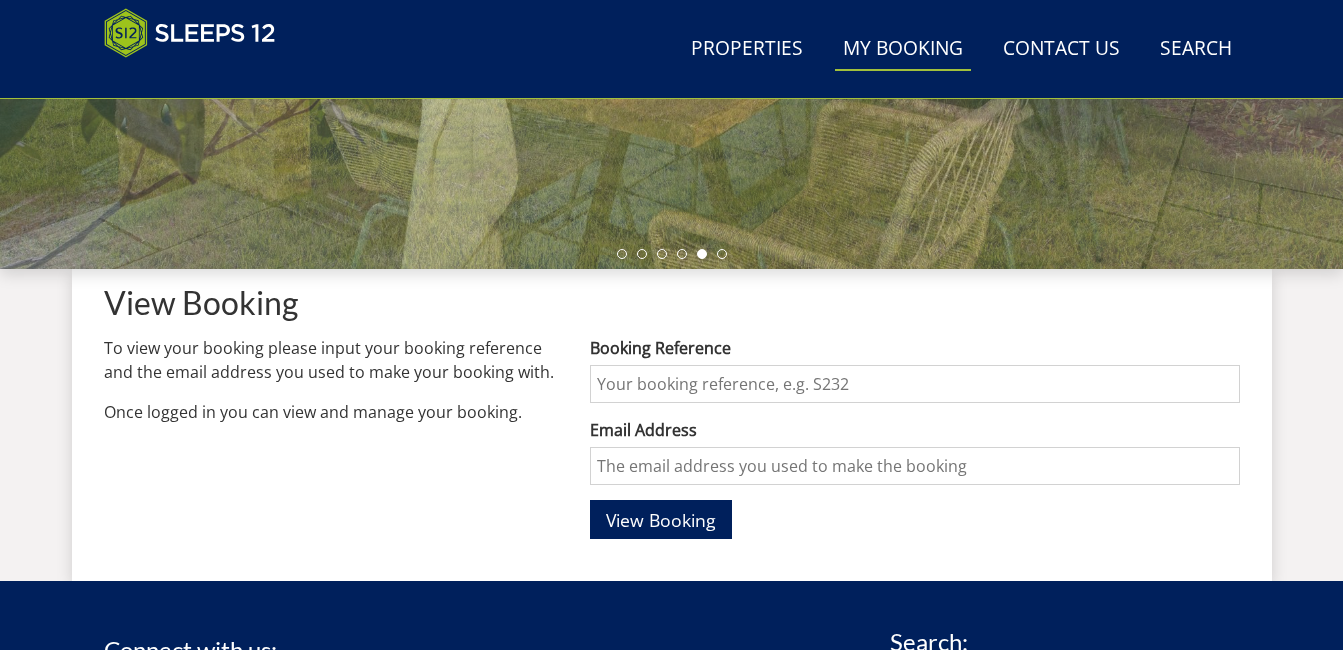 type on "S46317- [TOWN]" 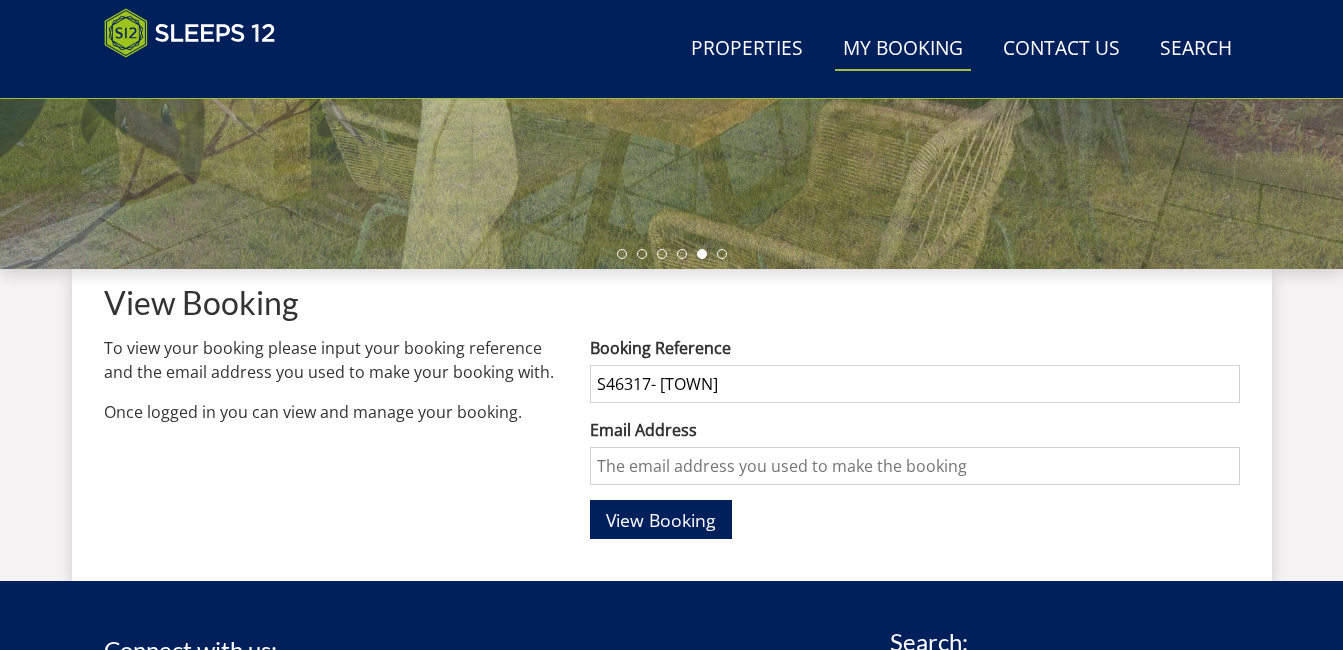 type on "[EMAIL]" 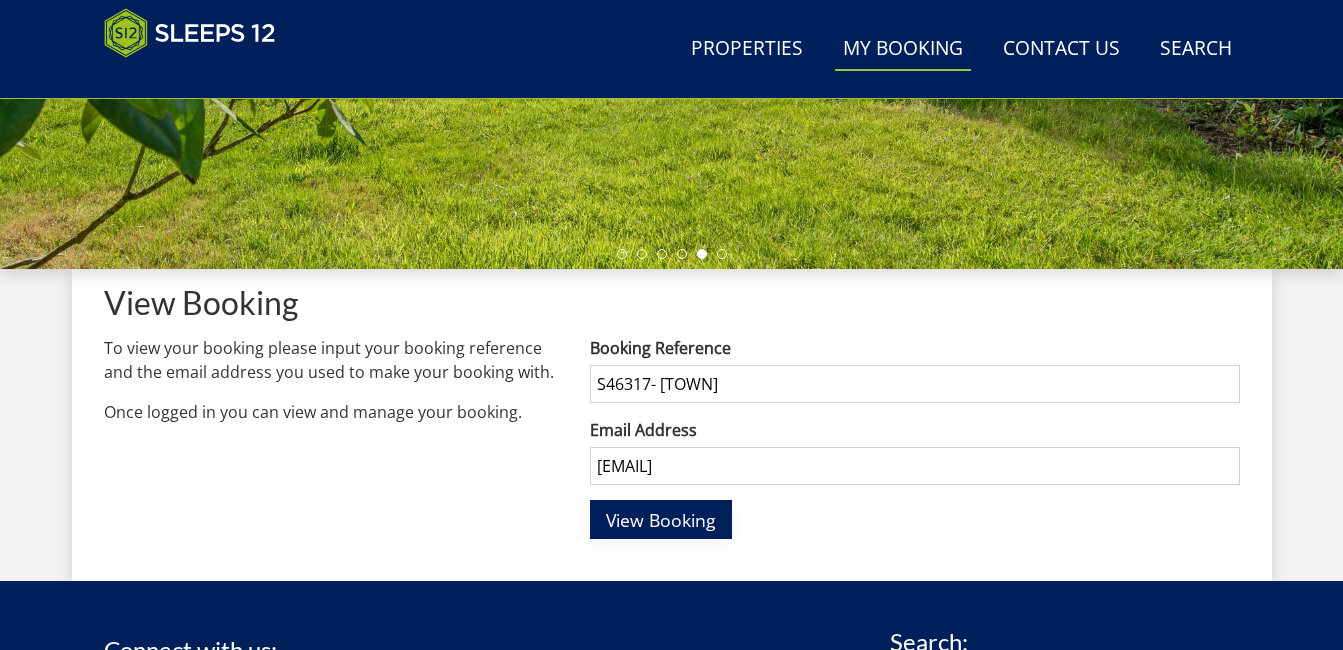 click on "View Booking" at bounding box center (661, 520) 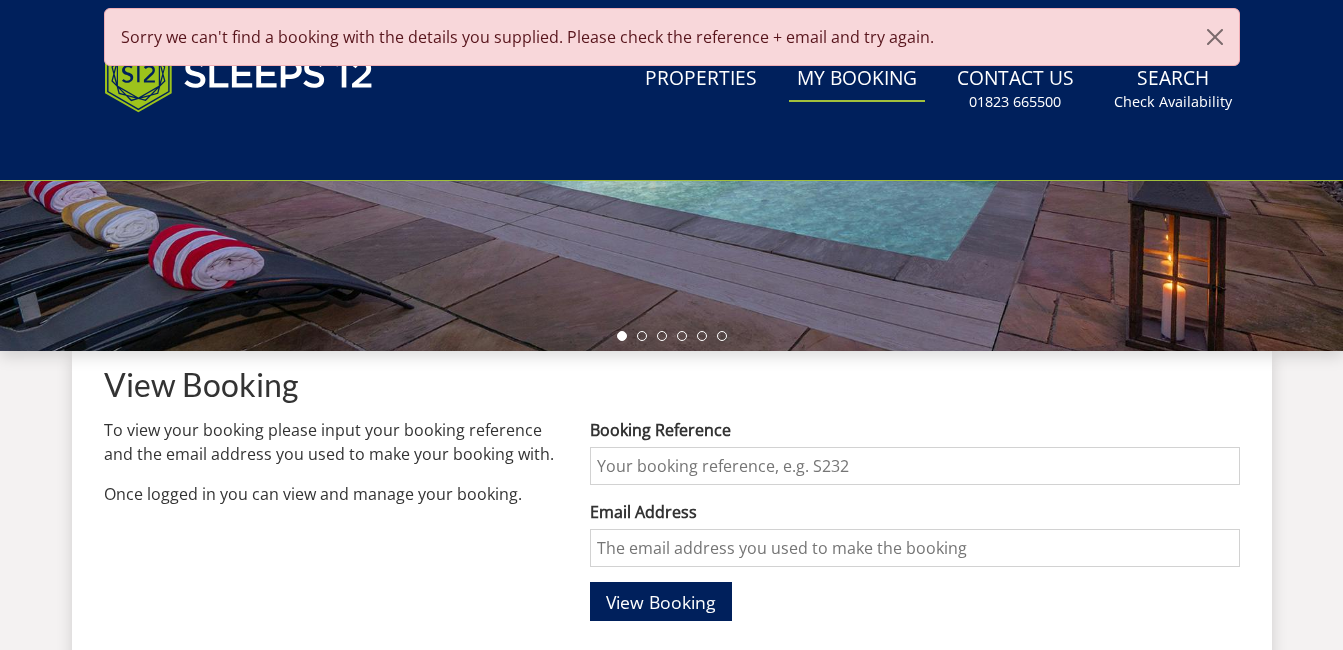 scroll, scrollTop: 0, scrollLeft: 0, axis: both 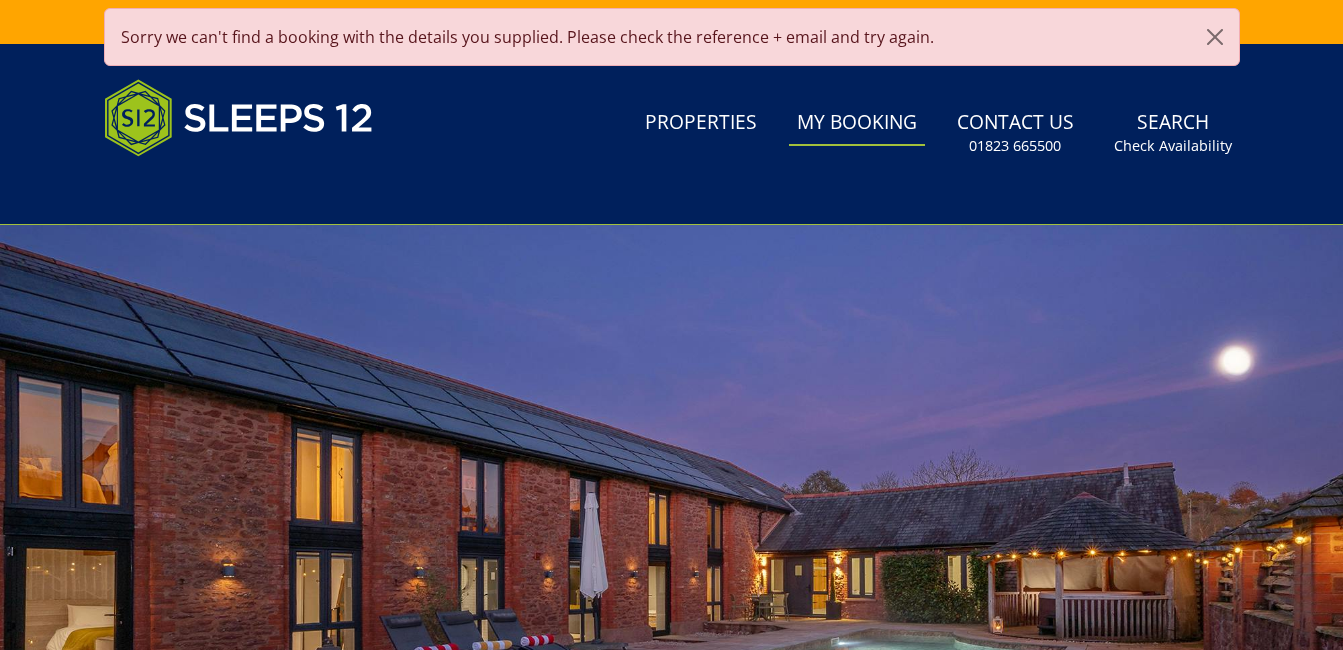 drag, startPoint x: 649, startPoint y: 521, endPoint x: 924, endPoint y: 361, distance: 318.15875 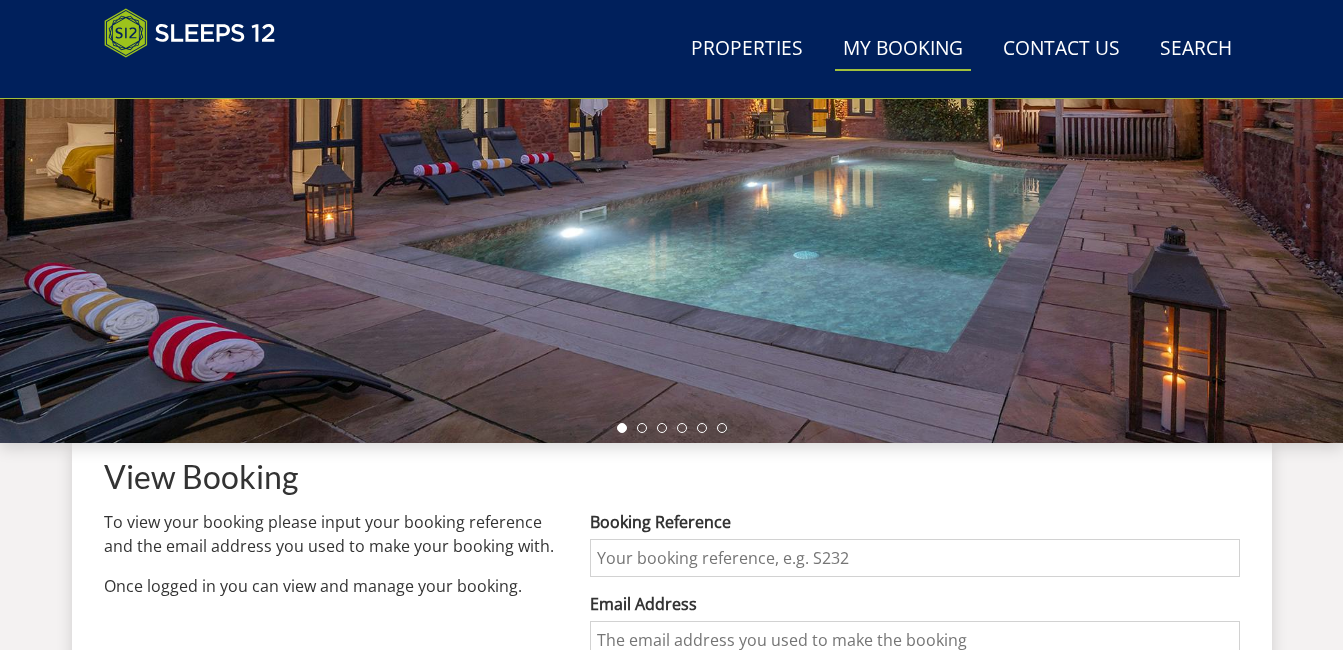 scroll, scrollTop: 445, scrollLeft: 0, axis: vertical 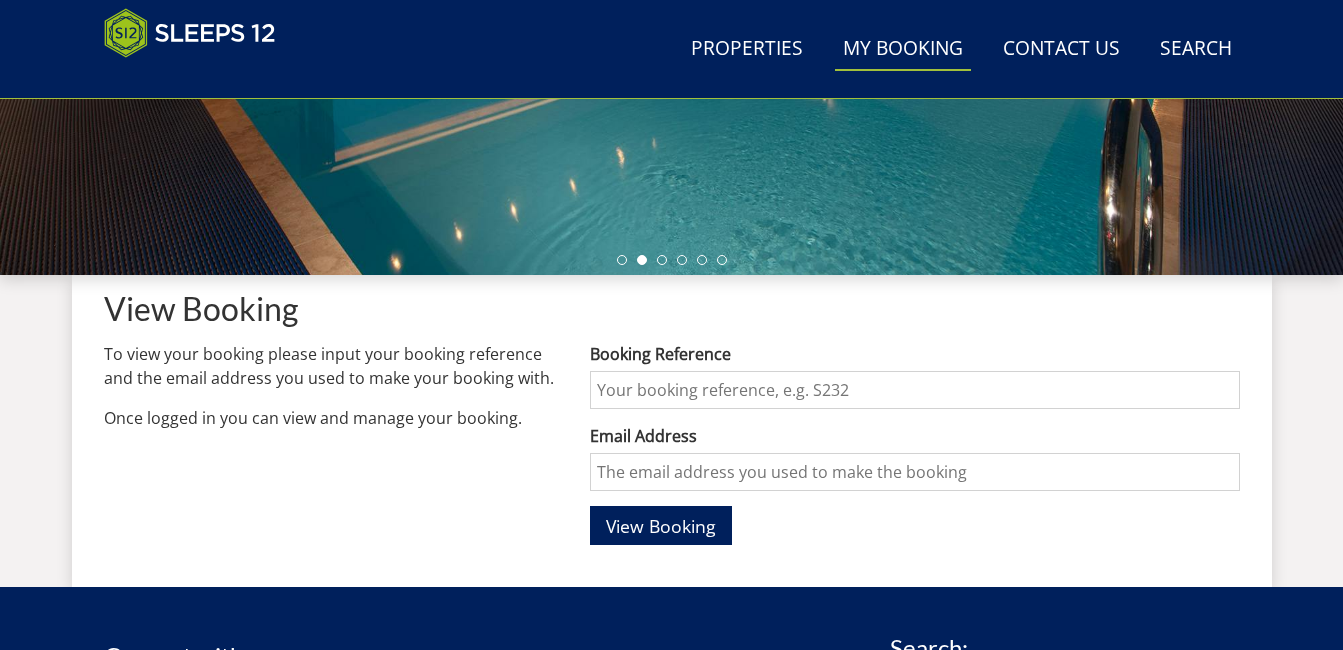 click on "Booking Reference" at bounding box center (914, 390) 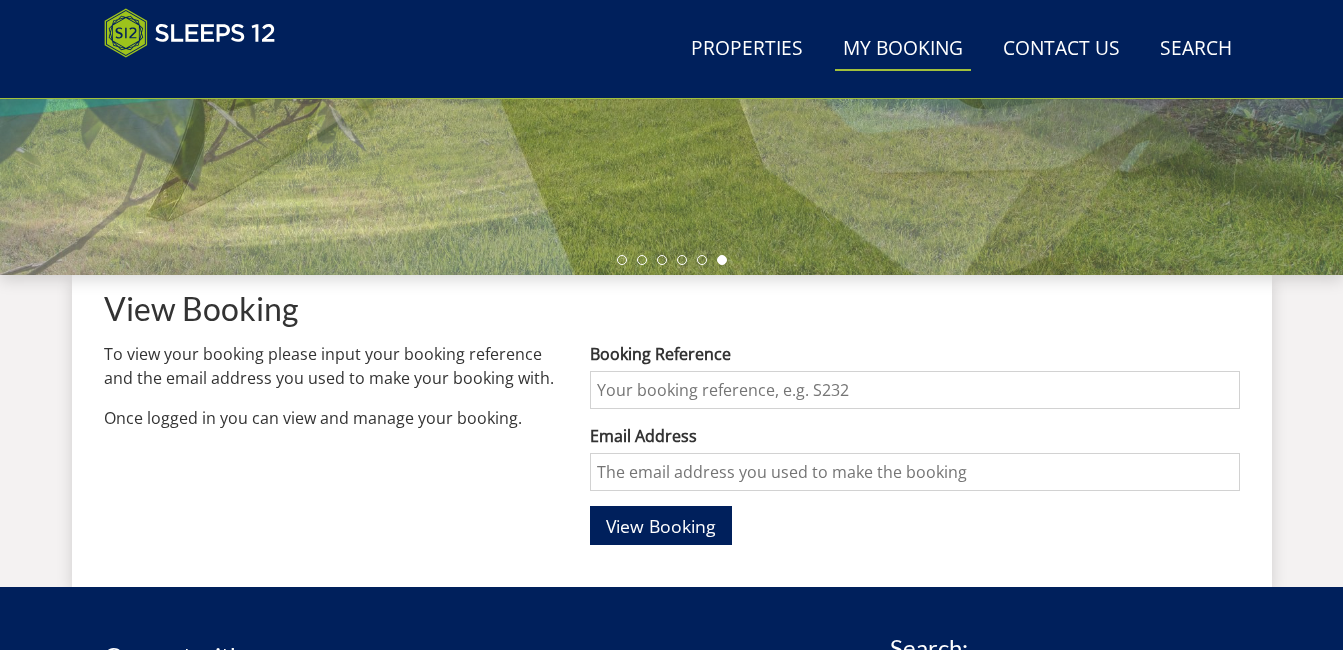 type on "S46317- [TOWN]" 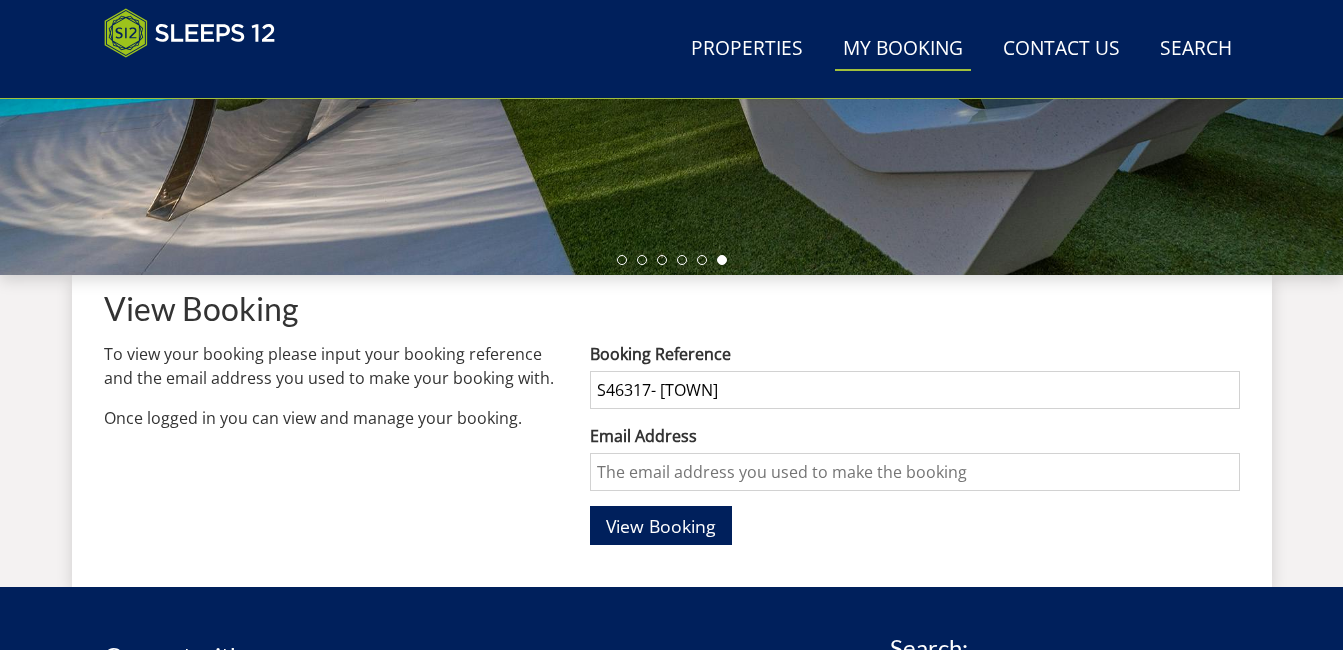 click on "Email Address" at bounding box center [914, 472] 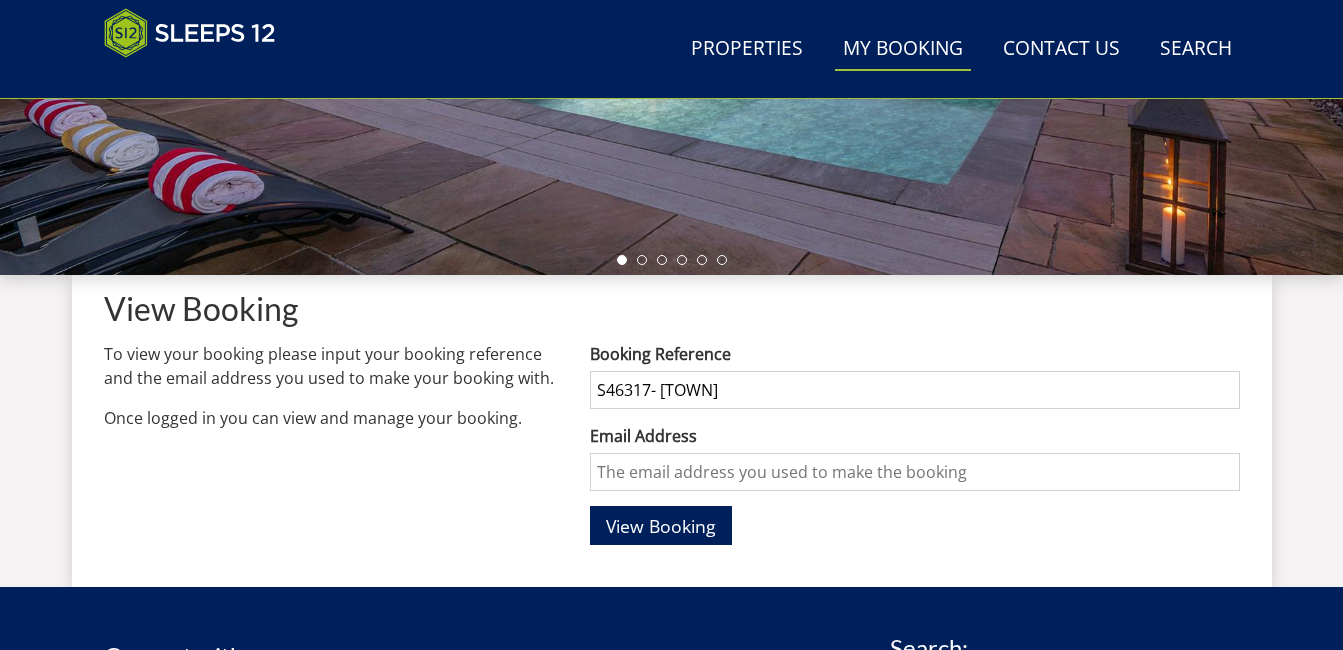type on "[EMAIL]" 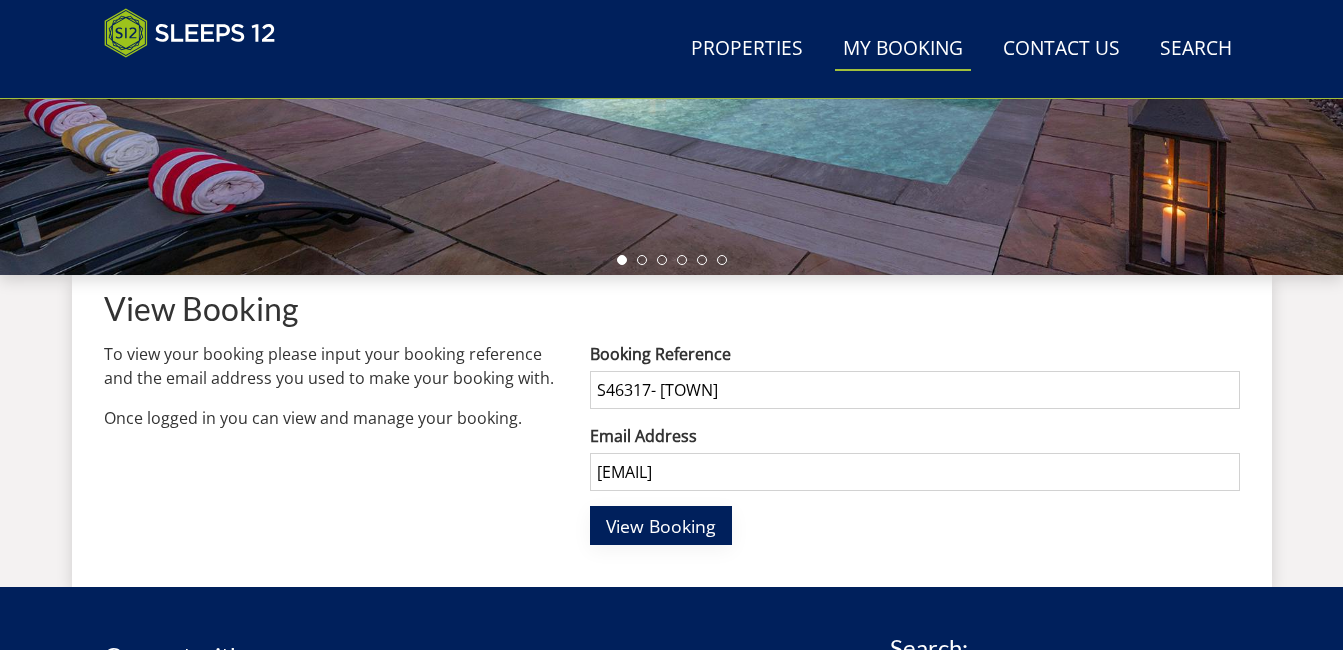 click on "View Booking" at bounding box center [661, 526] 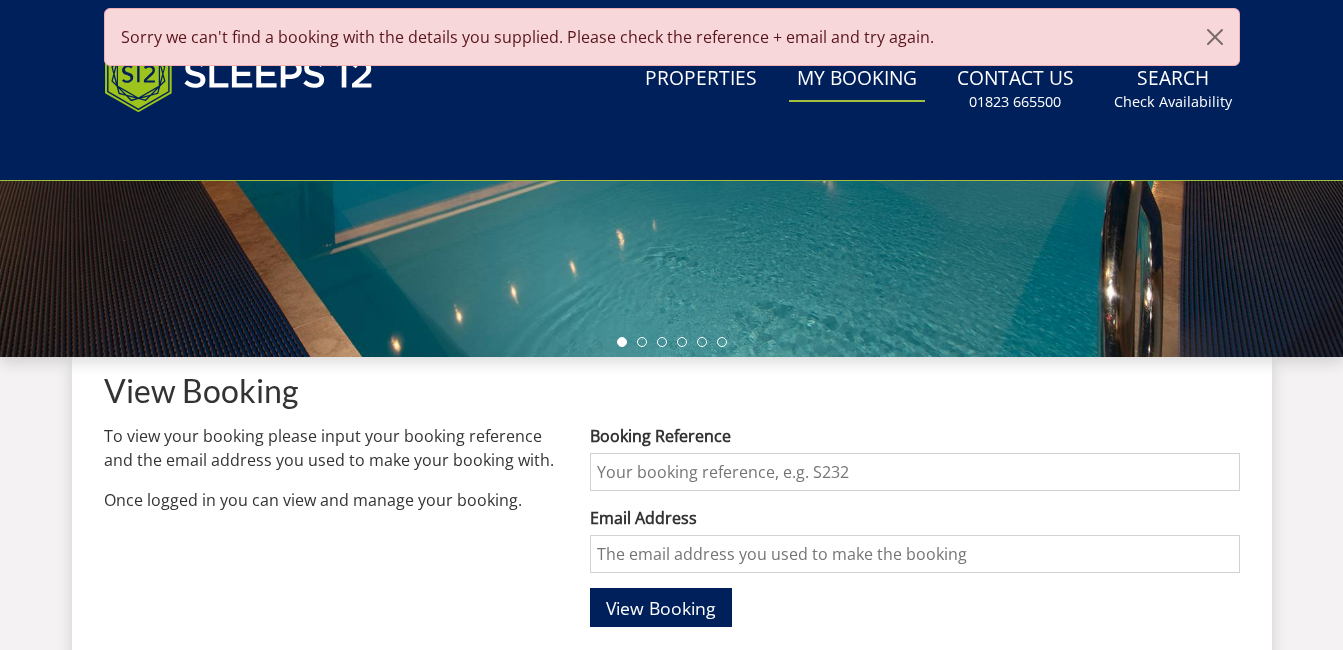 scroll, scrollTop: 0, scrollLeft: 0, axis: both 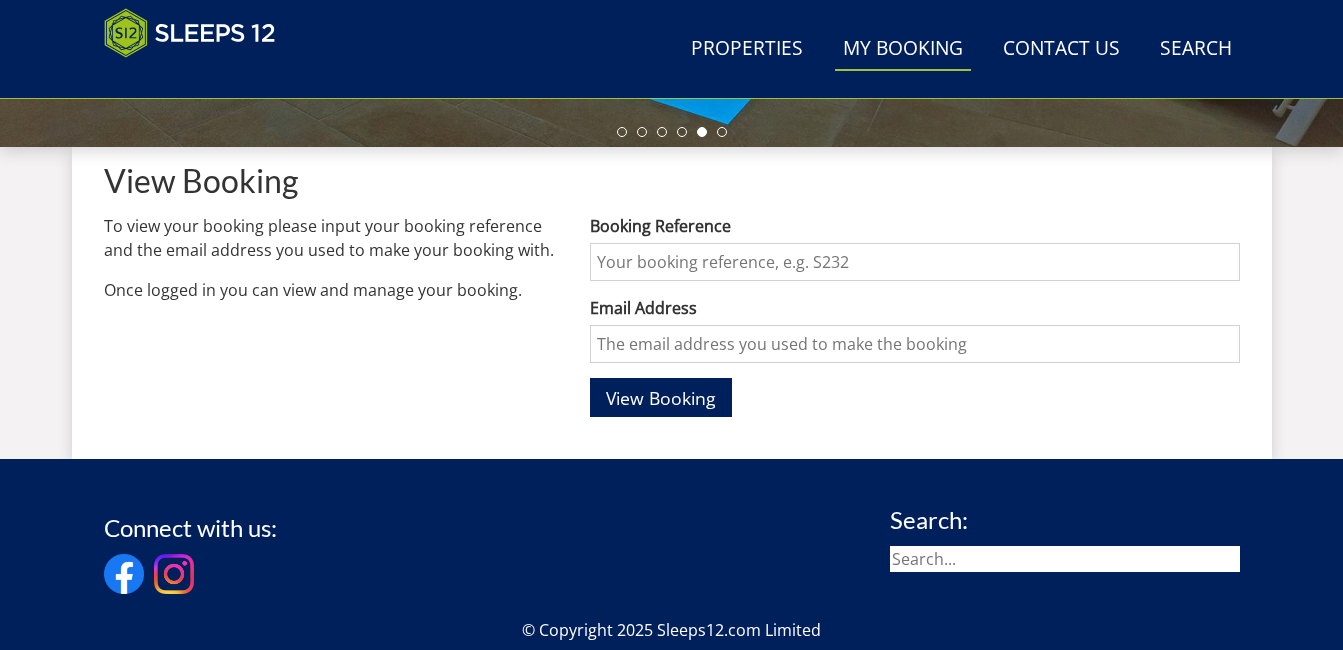 click on "Booking Reference" at bounding box center (914, 262) 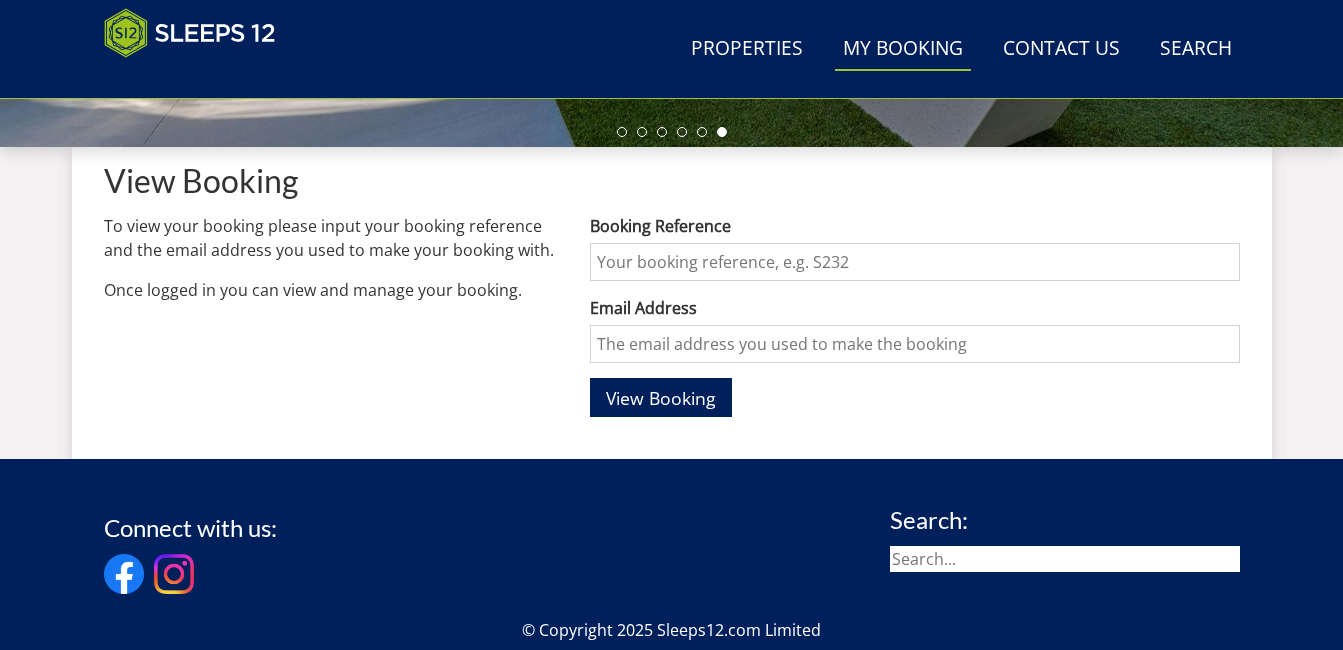 type on "S46317- [TOWN]" 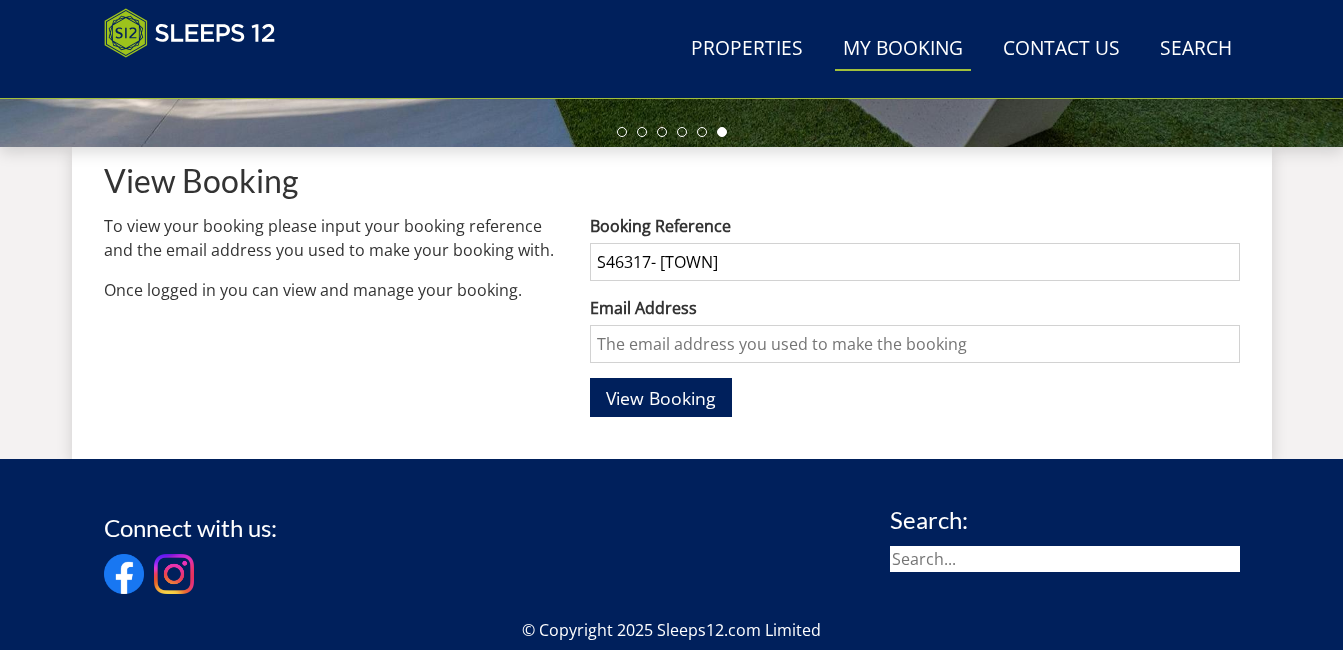 click on "Email Address" at bounding box center [914, 344] 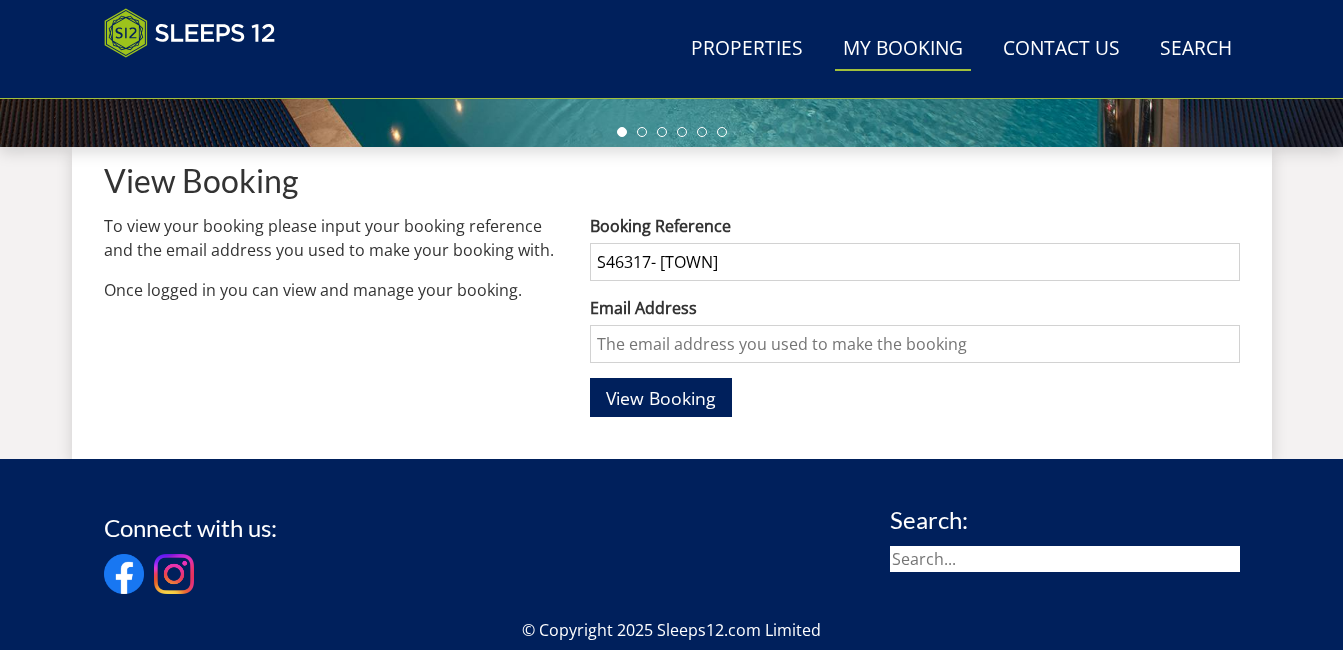 type on "[EMAIL]" 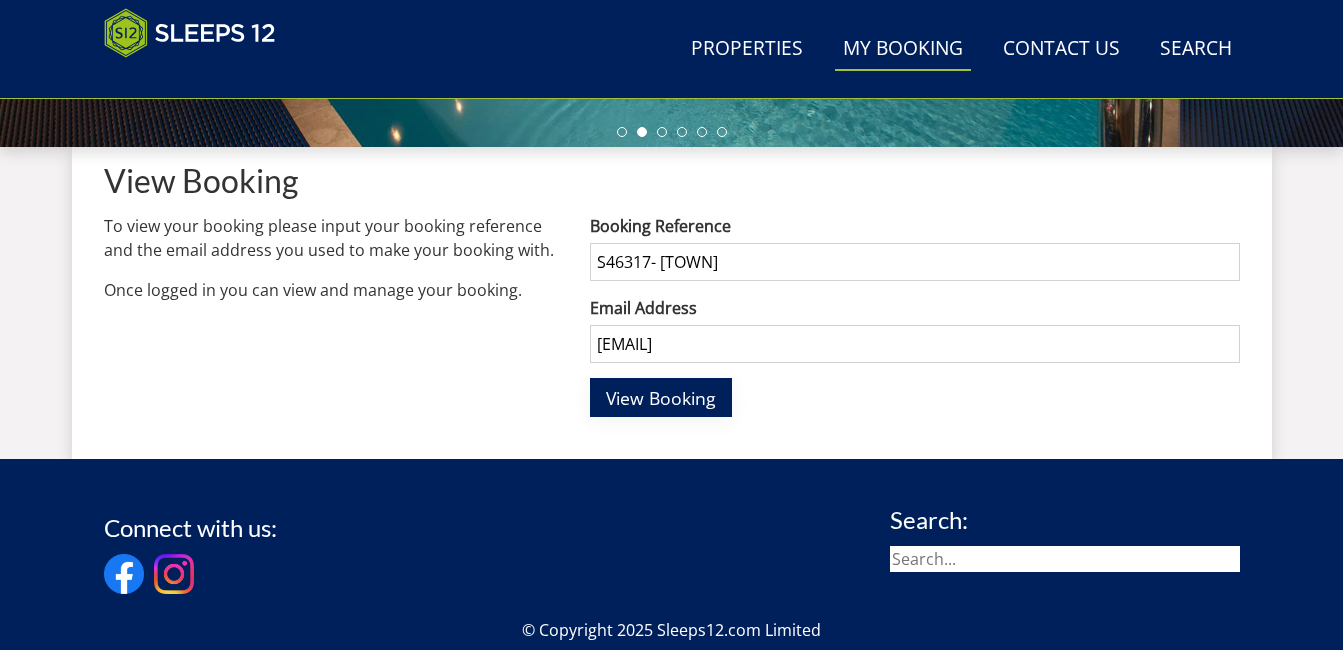 click on "View Booking" at bounding box center [661, 398] 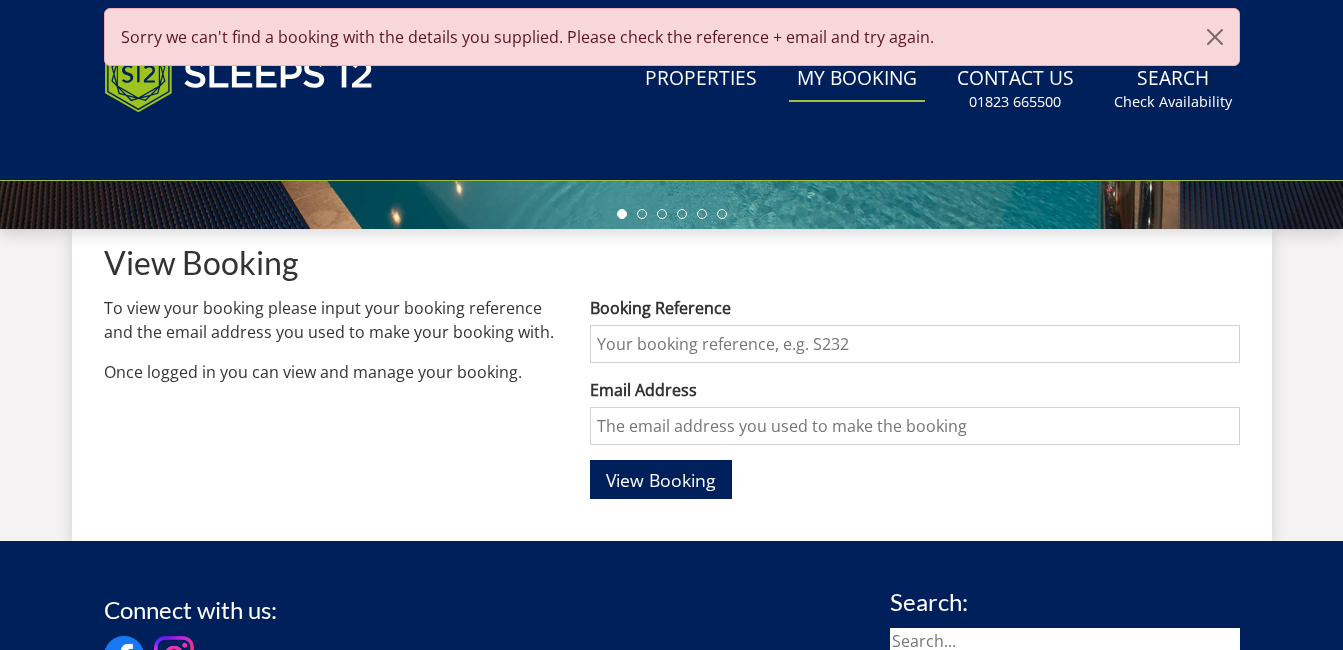 scroll, scrollTop: 0, scrollLeft: 0, axis: both 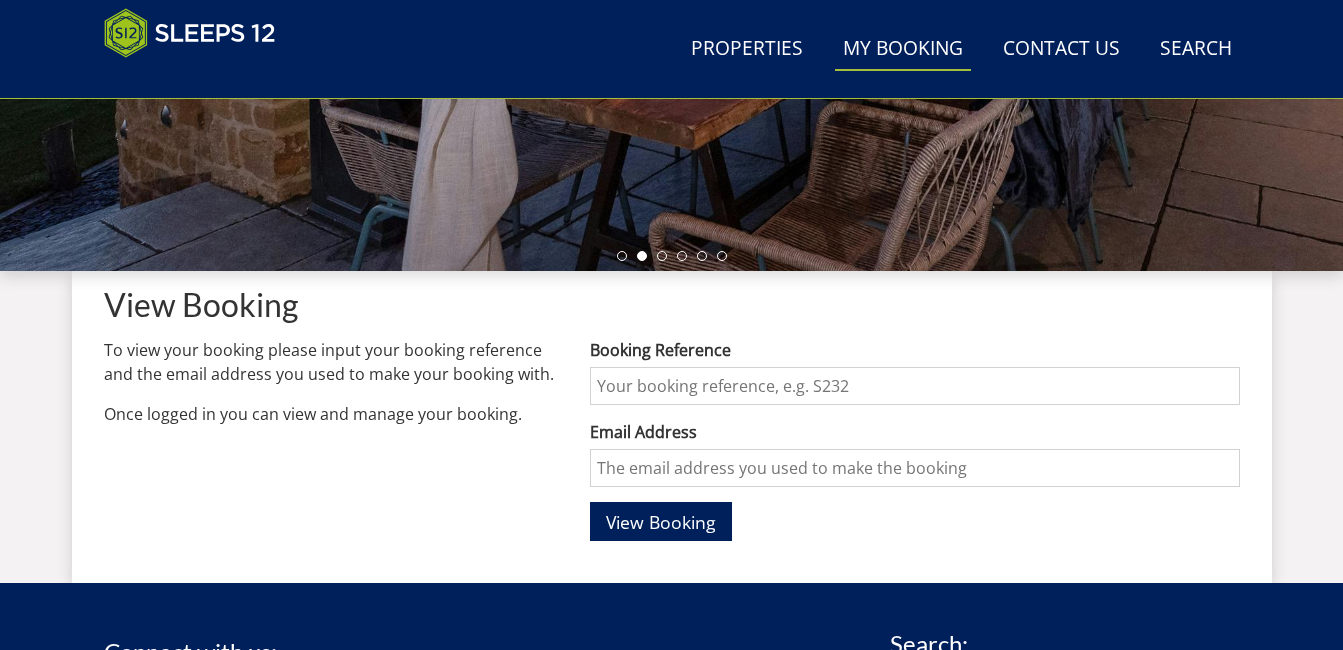 click on "Booking Reference" at bounding box center (914, 386) 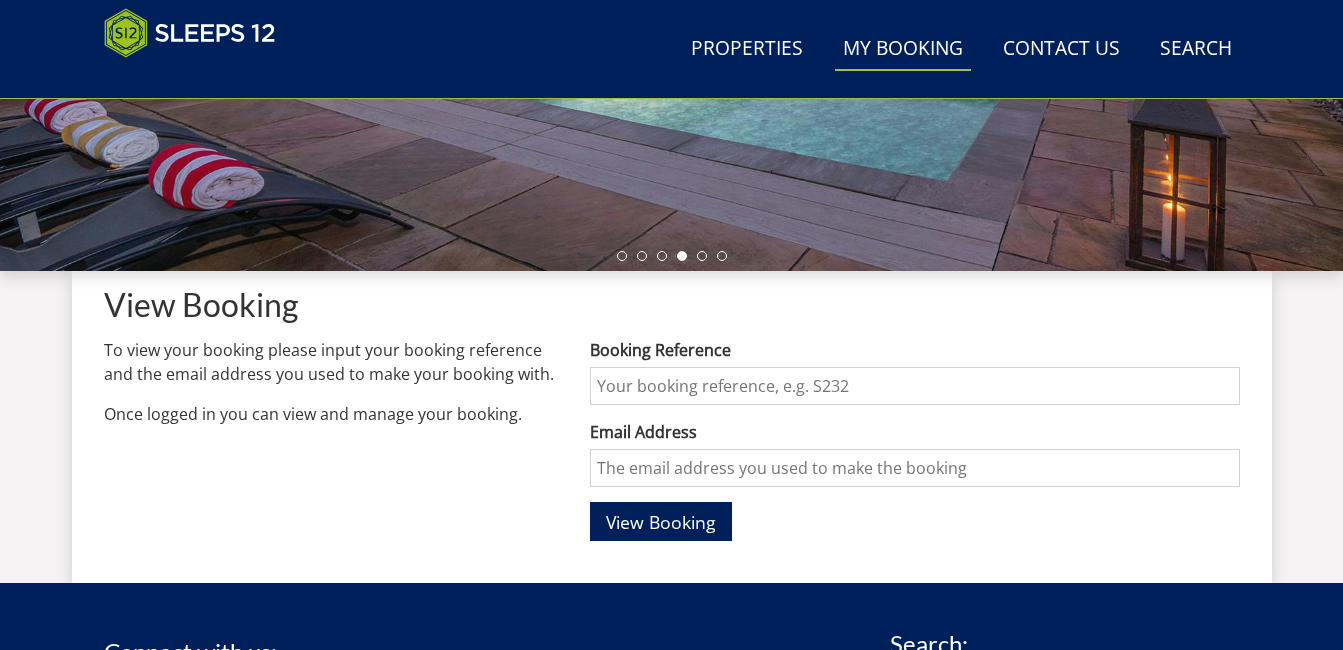 type on "S46317" 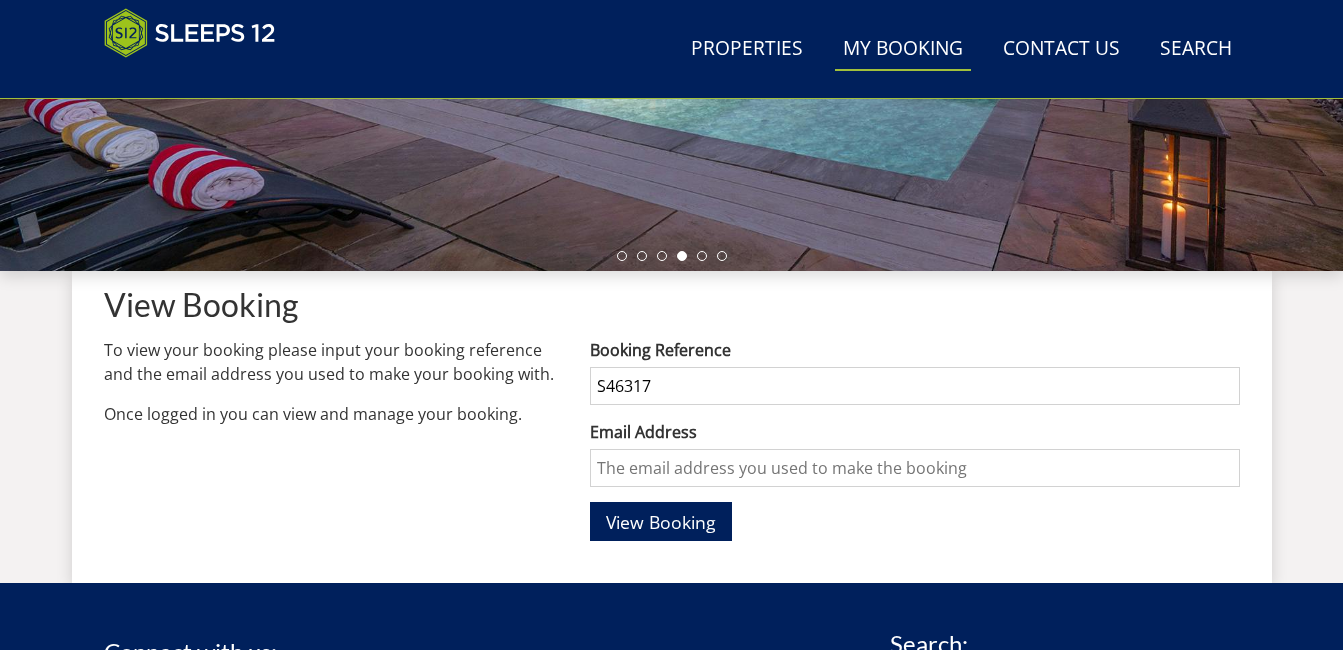 click on "Email Address" at bounding box center [914, 468] 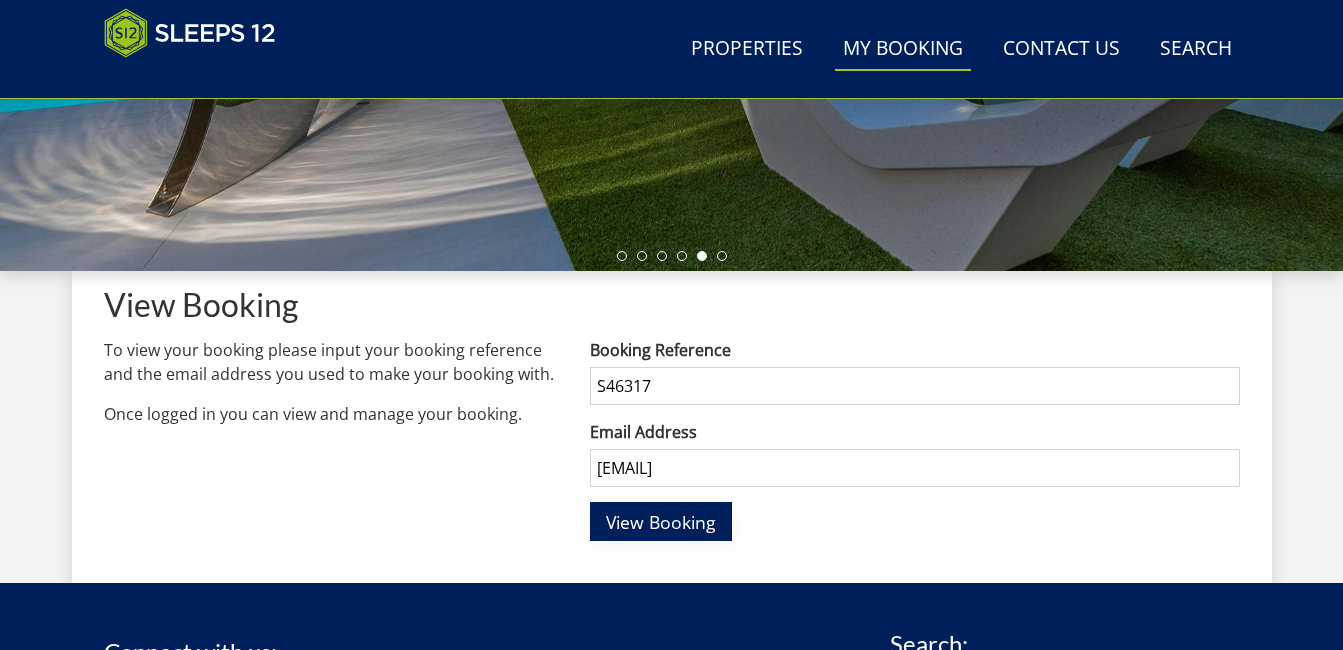 click on "View Booking" at bounding box center (661, 522) 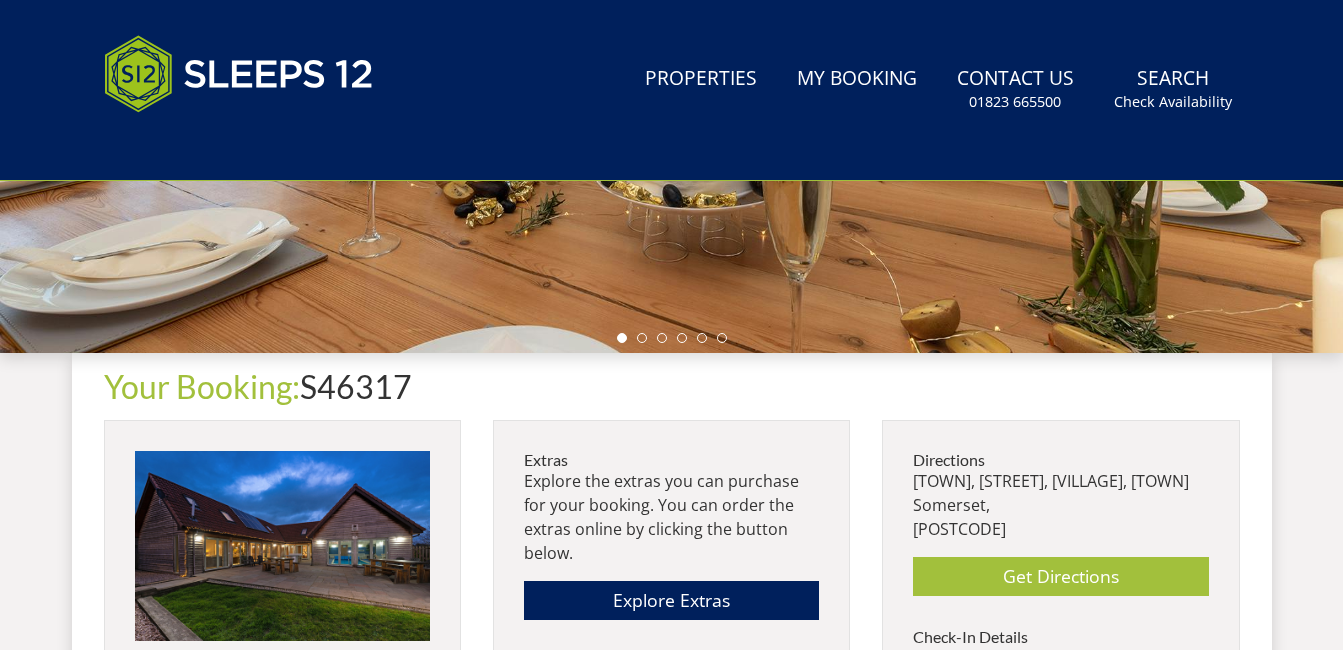 scroll, scrollTop: 0, scrollLeft: 0, axis: both 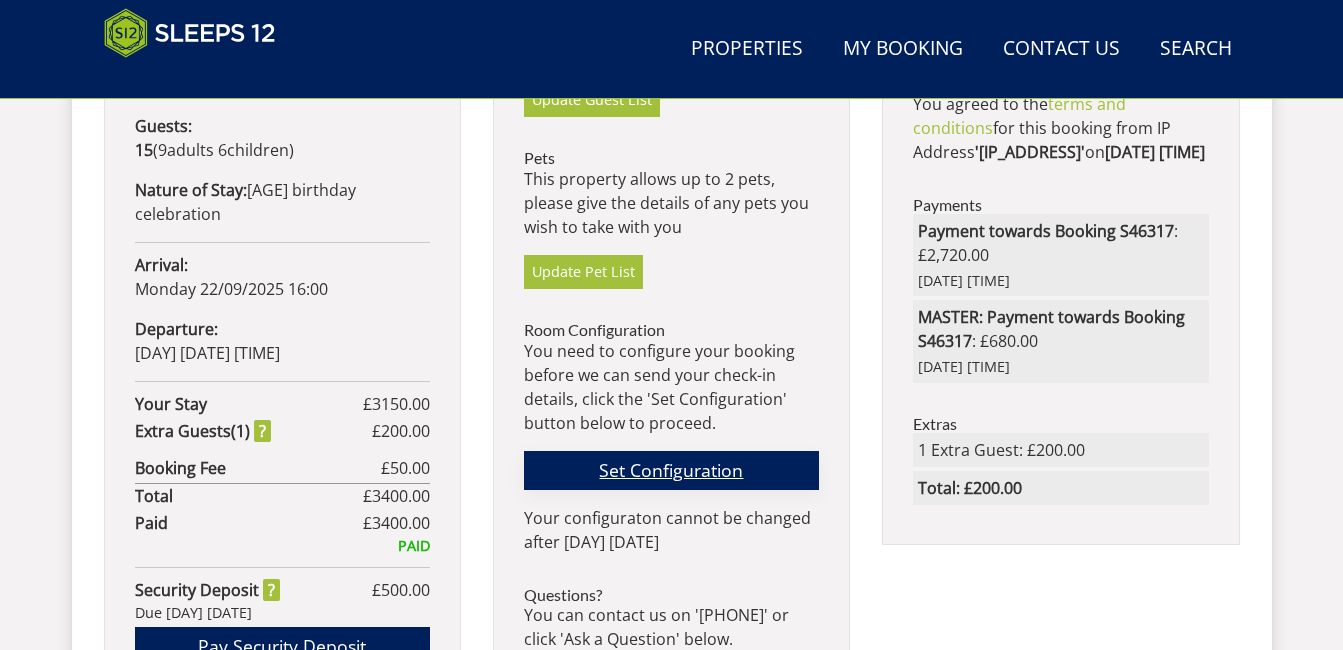 click on "Set Configuration" at bounding box center [671, 470] 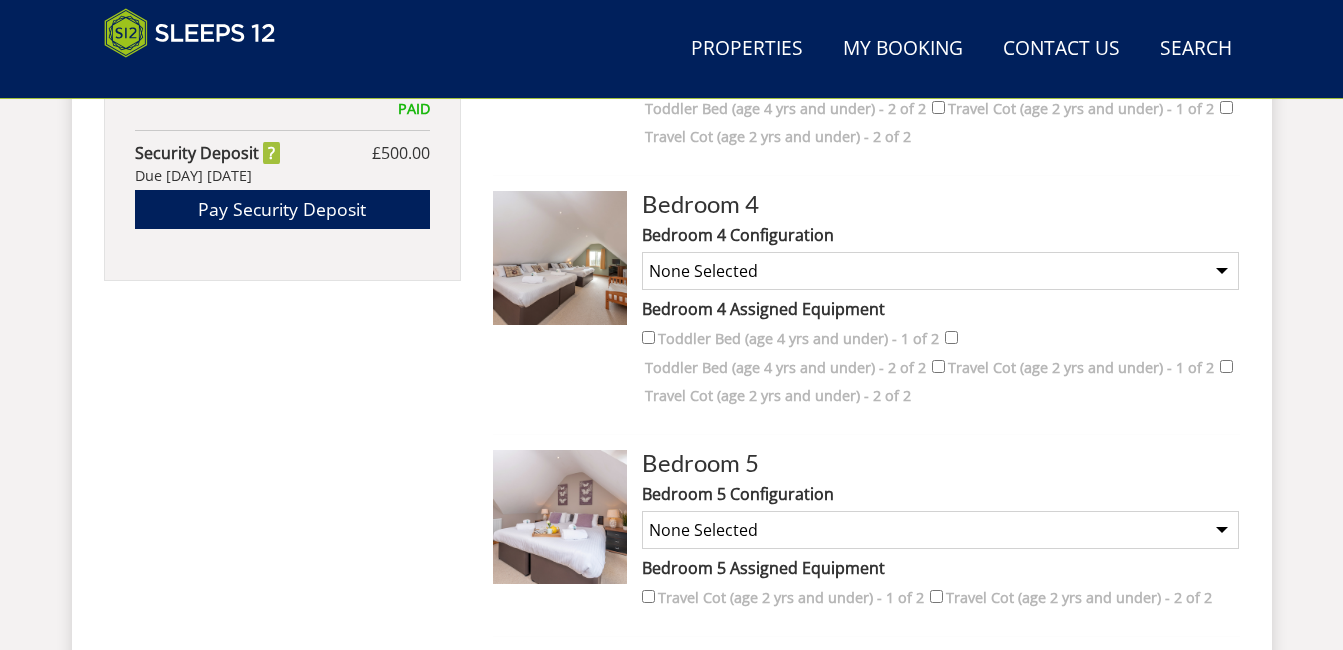 scroll, scrollTop: 1608, scrollLeft: 0, axis: vertical 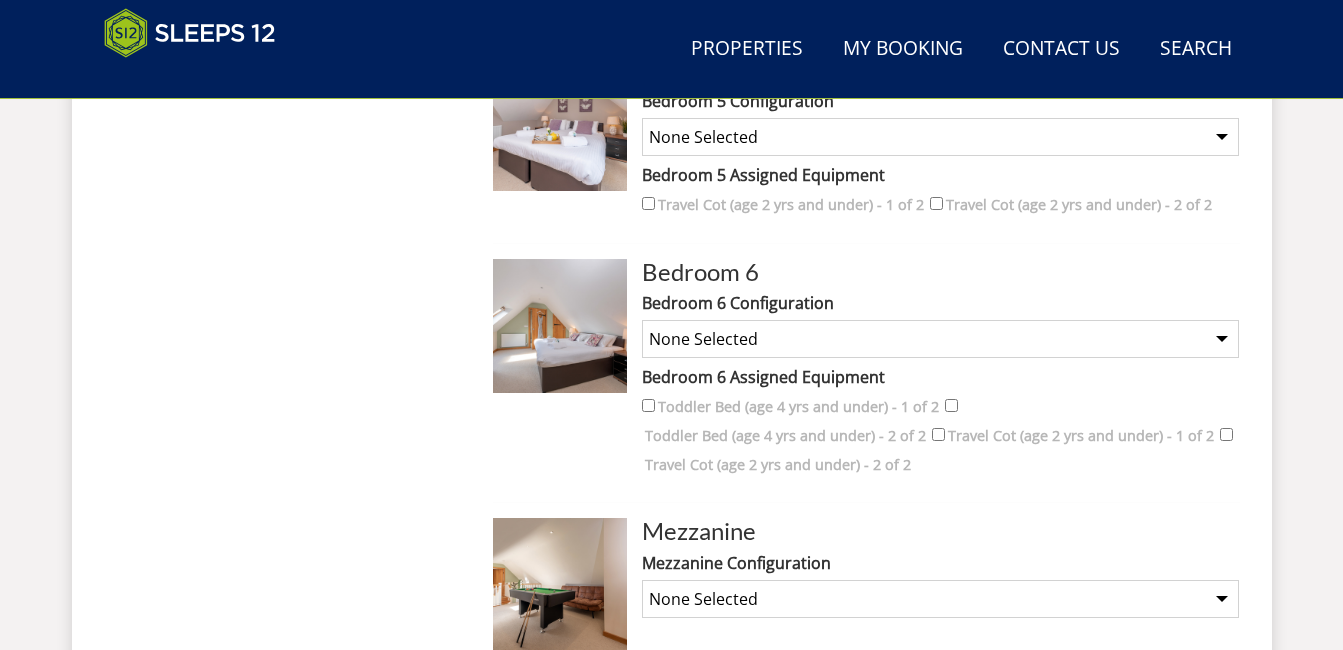 click on "Toddler Bed (age 4 yrs and under) - 1 of 2" at bounding box center (648, 405) 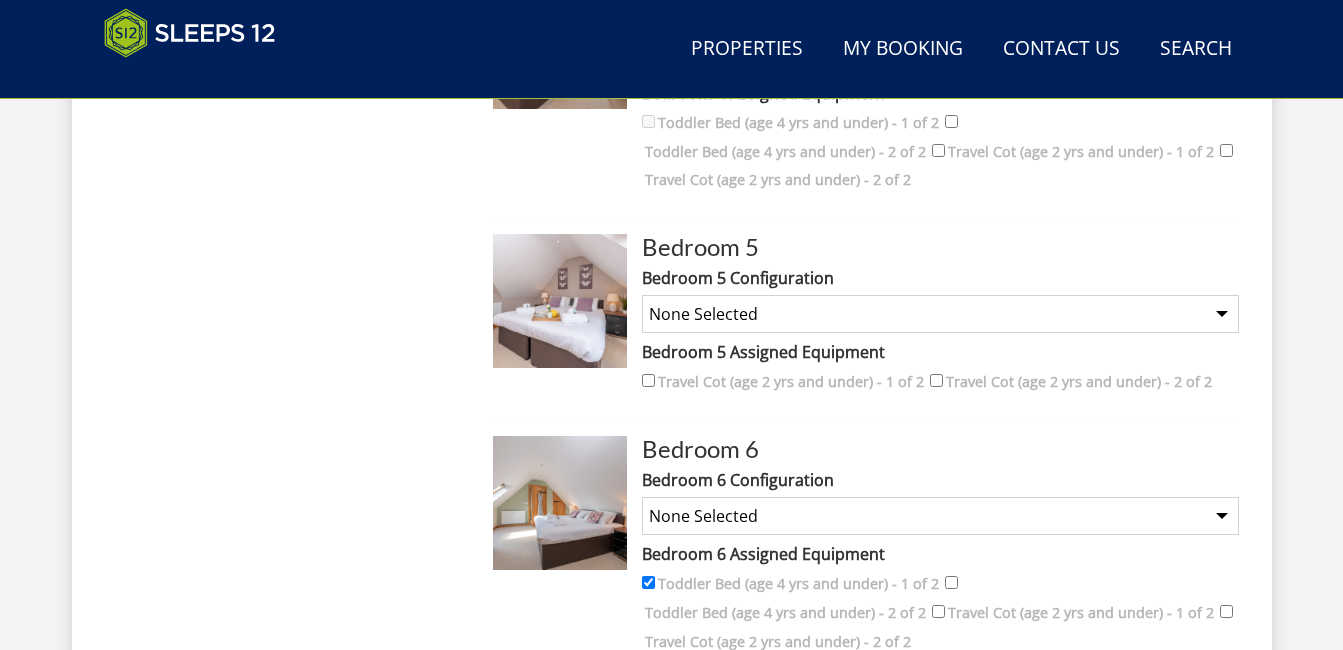 scroll, scrollTop: 1801, scrollLeft: 0, axis: vertical 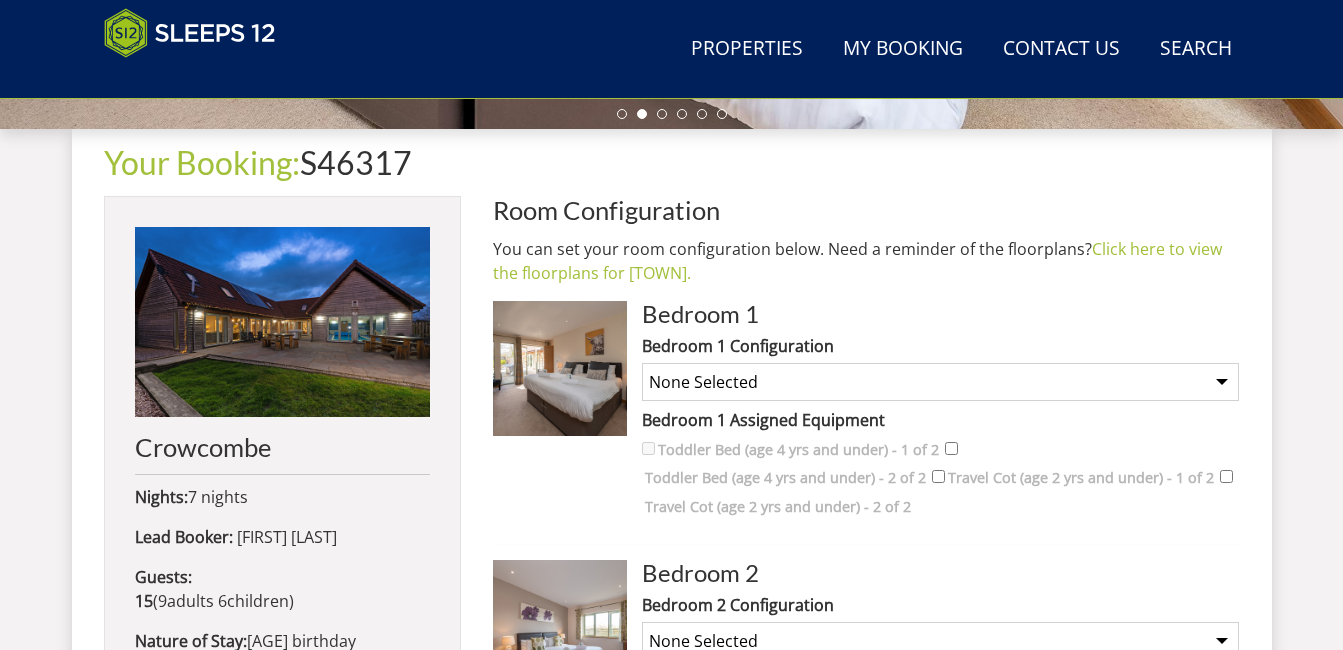 click on "None Selected
Super King Bed
Twin Bed" at bounding box center [940, 382] 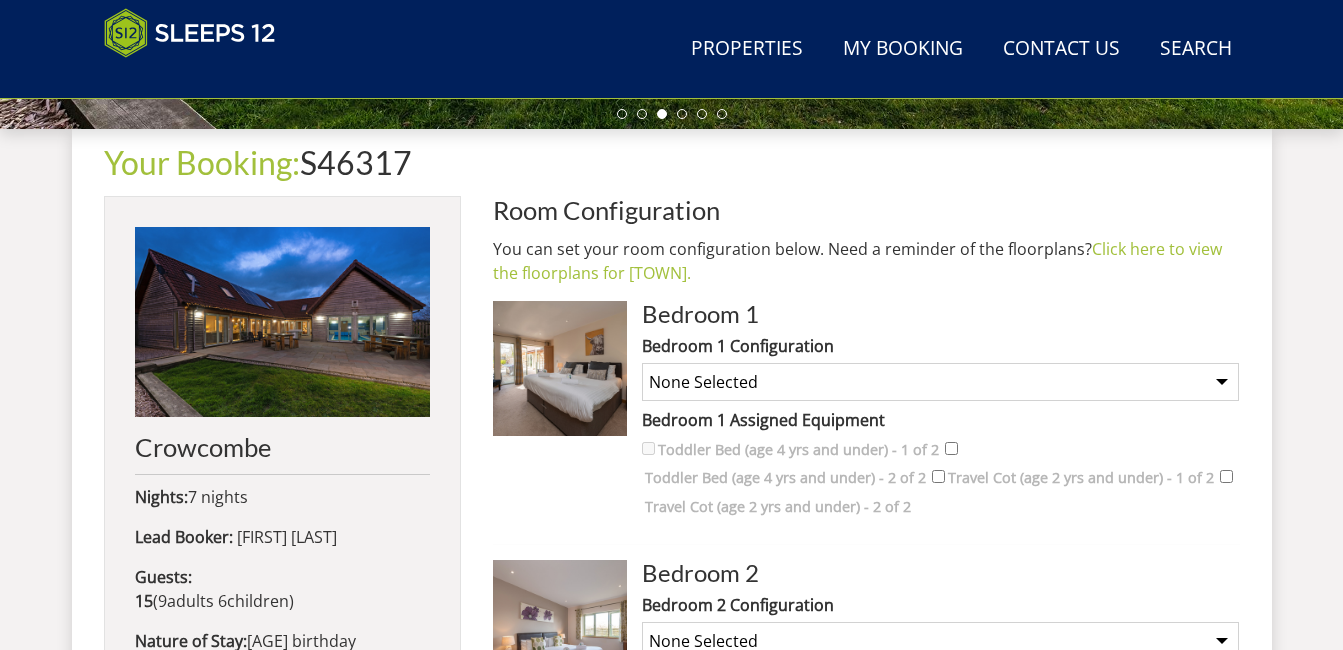 select on "208" 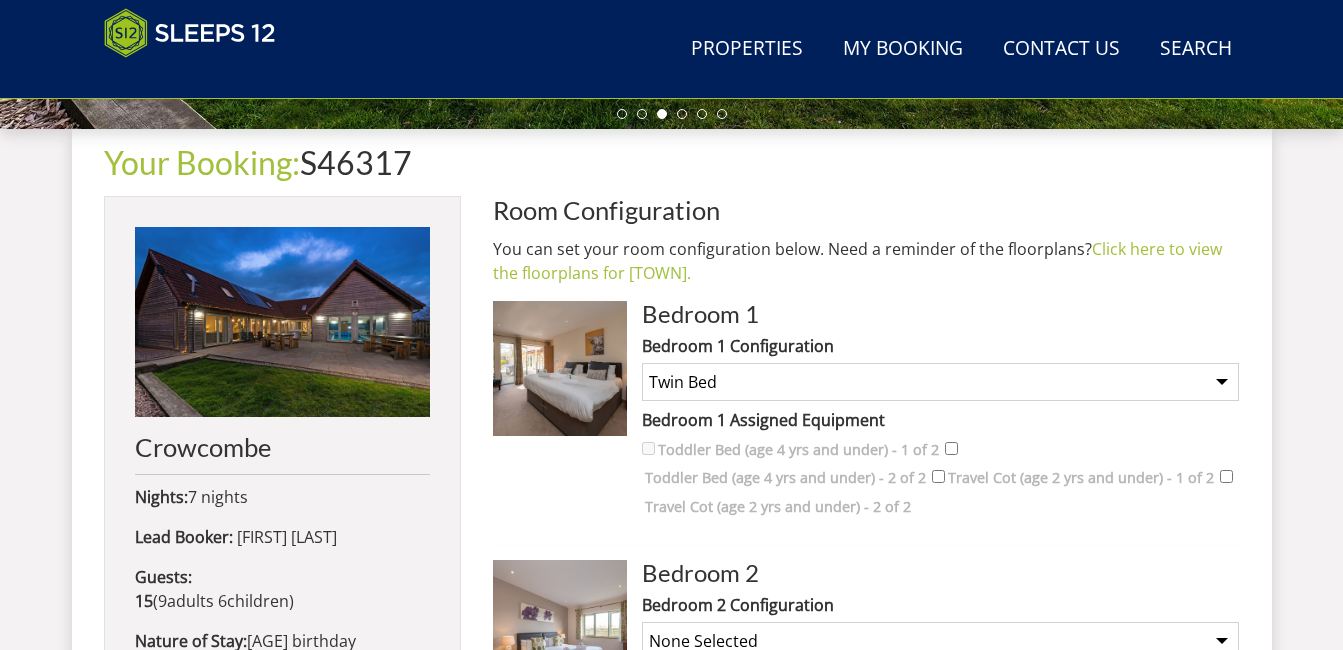 click on "None Selected
Super King Bed
Twin Bed" at bounding box center [940, 382] 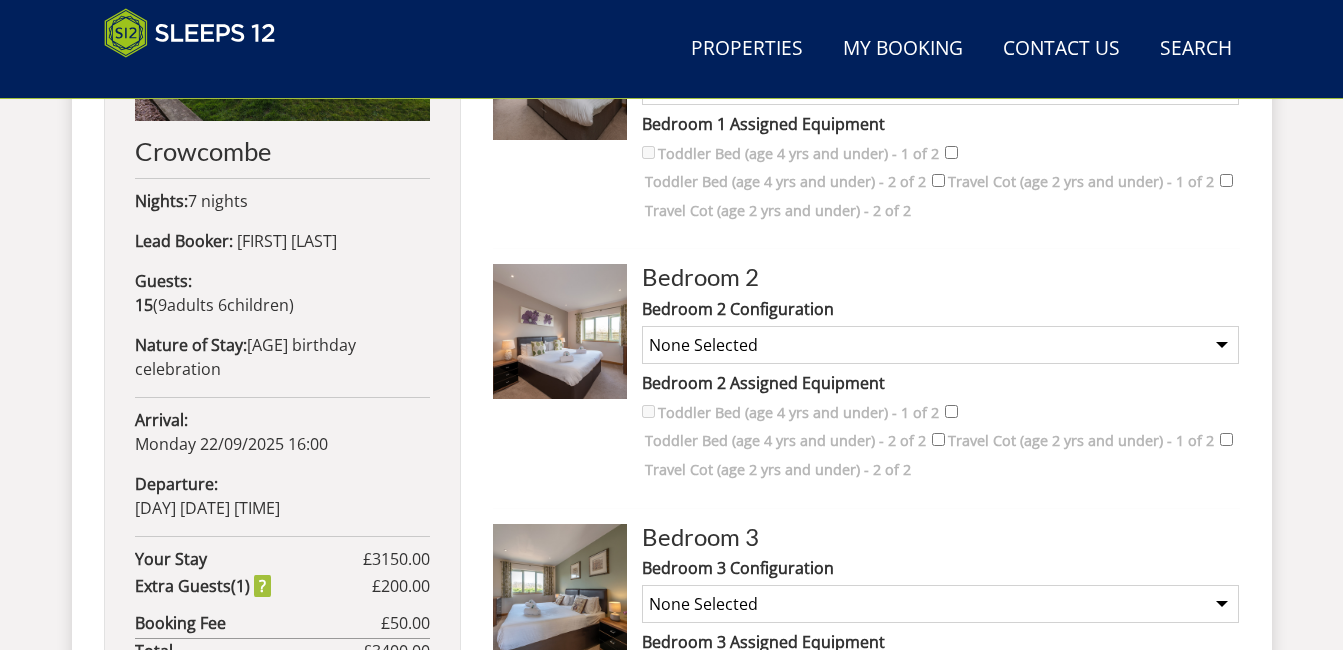 scroll, scrollTop: 1016, scrollLeft: 0, axis: vertical 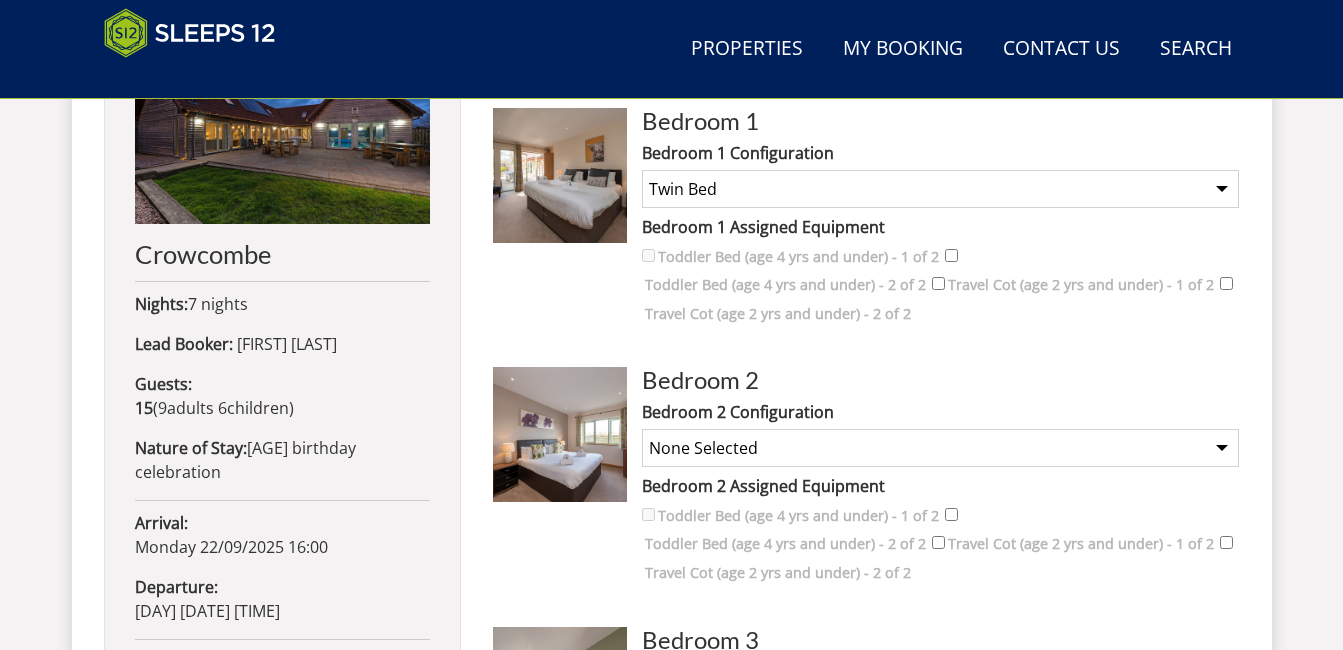 click on "None Selected
Super King Bed
Twin Bed" at bounding box center (940, 448) 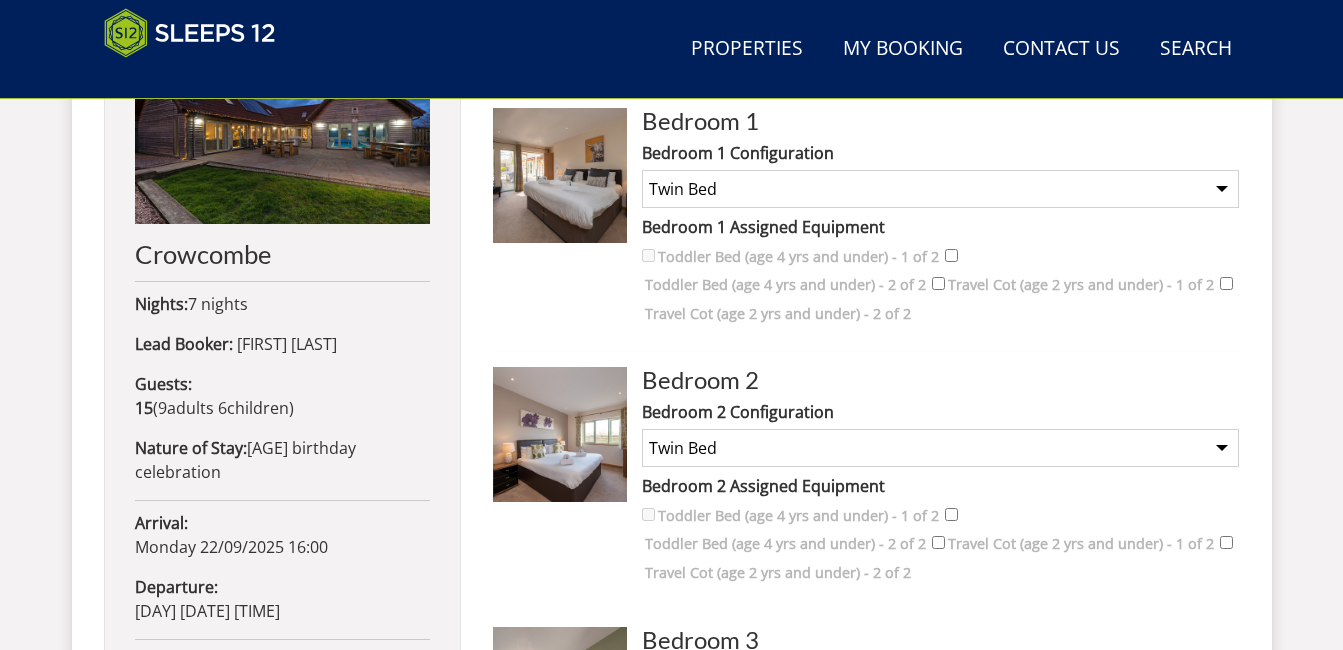 click on "None Selected
Super King Bed
Twin Bed" at bounding box center [940, 448] 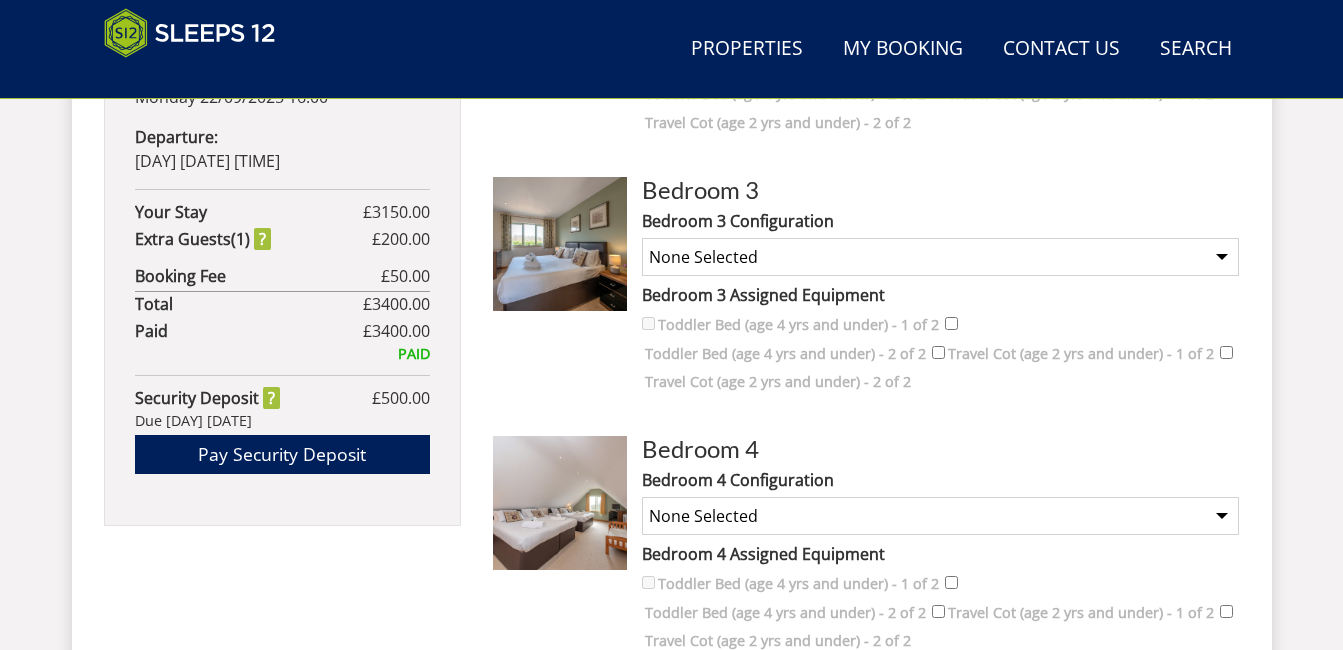 scroll, scrollTop: 1363, scrollLeft: 0, axis: vertical 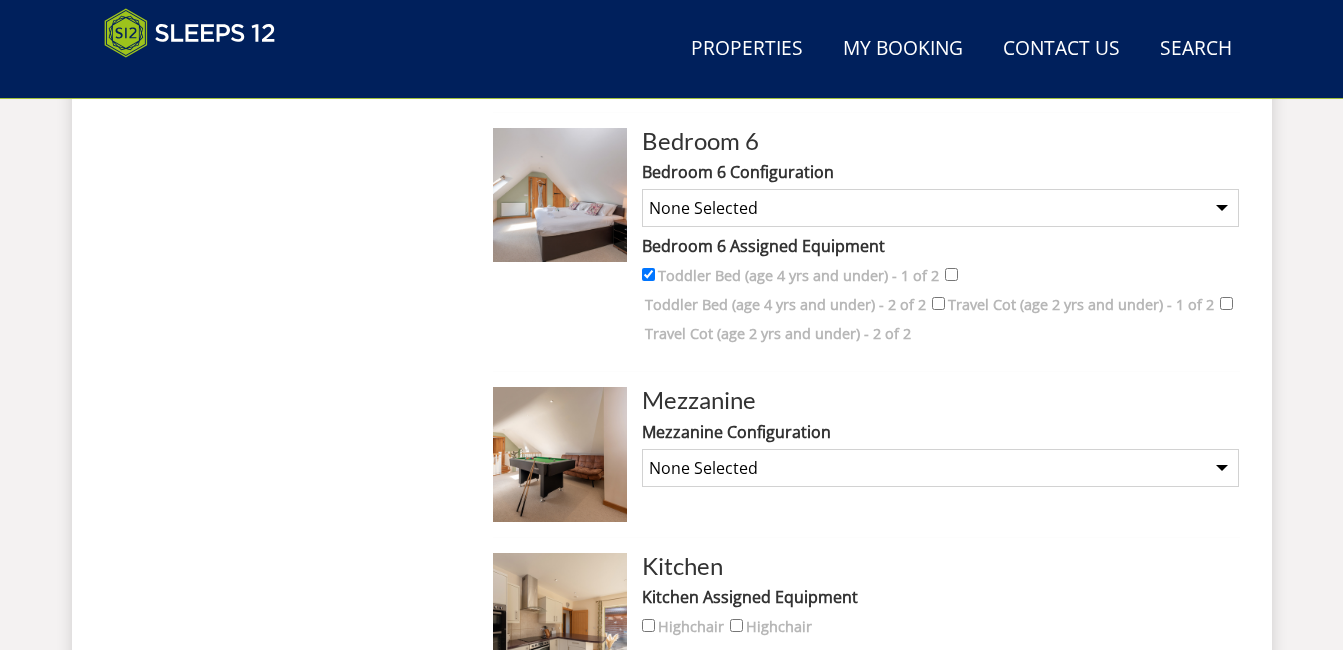 click on "None Selected
Sofa Bed - Chargeable Extra for One Guest
Sofa Bed - Chargeable Extra for Two Guest" at bounding box center [940, 468] 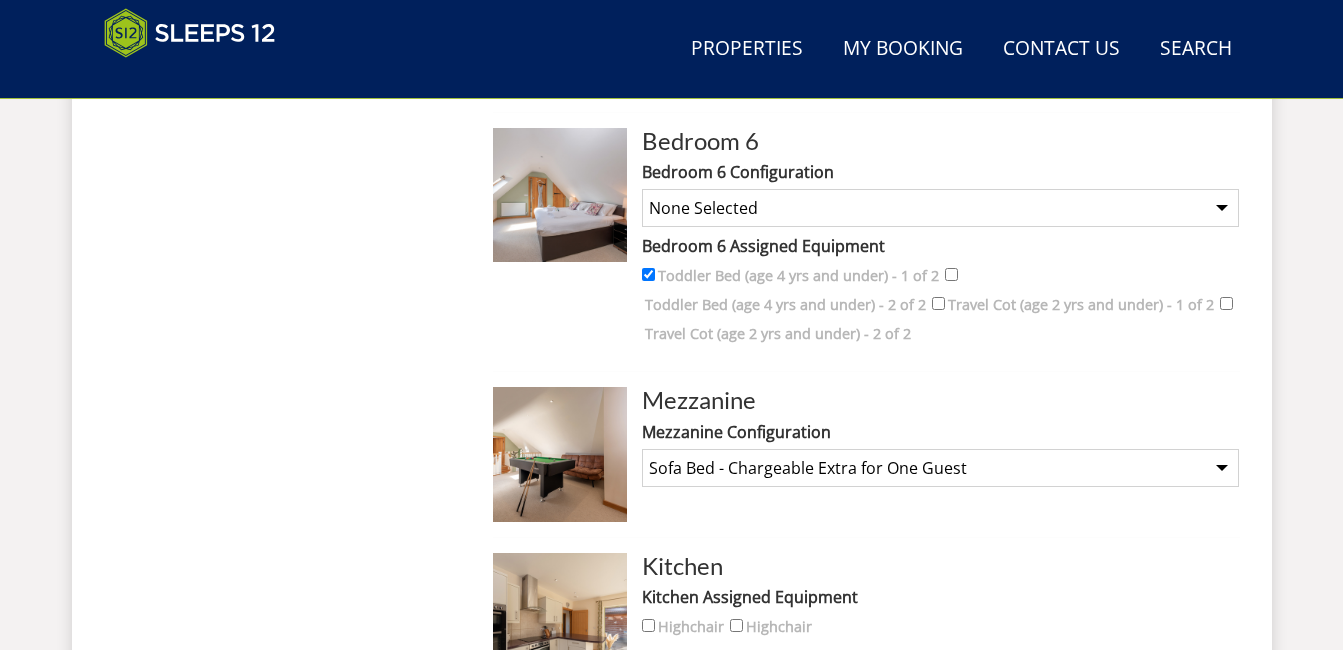 click on "None Selected
Sofa Bed - Chargeable Extra for One Guest
Sofa Bed - Chargeable Extra for Two Guest" at bounding box center [940, 468] 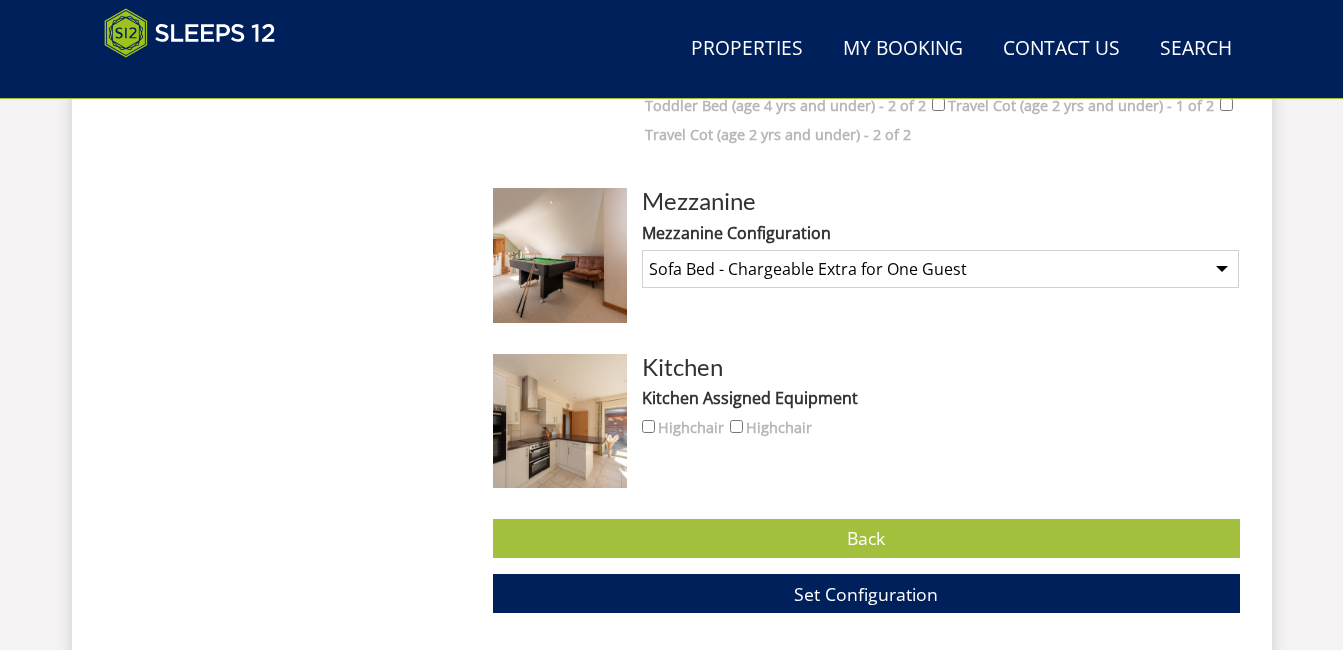 scroll, scrollTop: 1619, scrollLeft: 0, axis: vertical 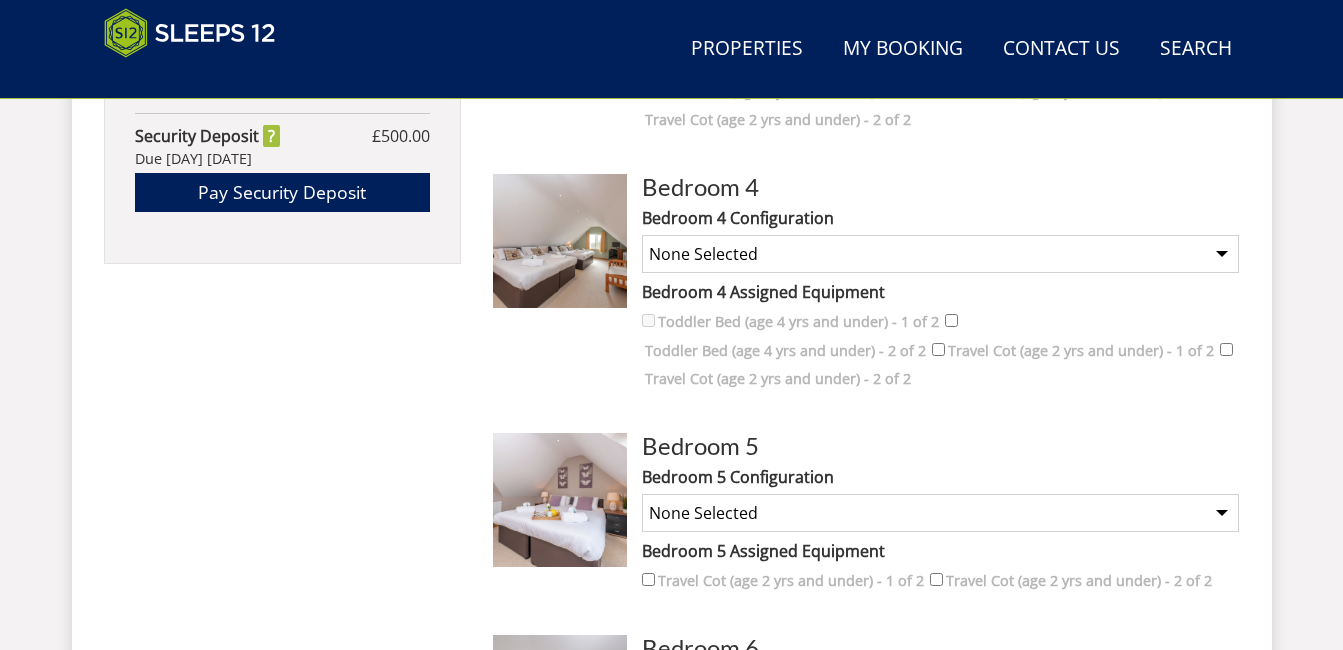 click on "None Selected
2 x Super King Beds
4 x Single Beds
1 x Super King Bed and 2 x Single Beds" at bounding box center [940, 254] 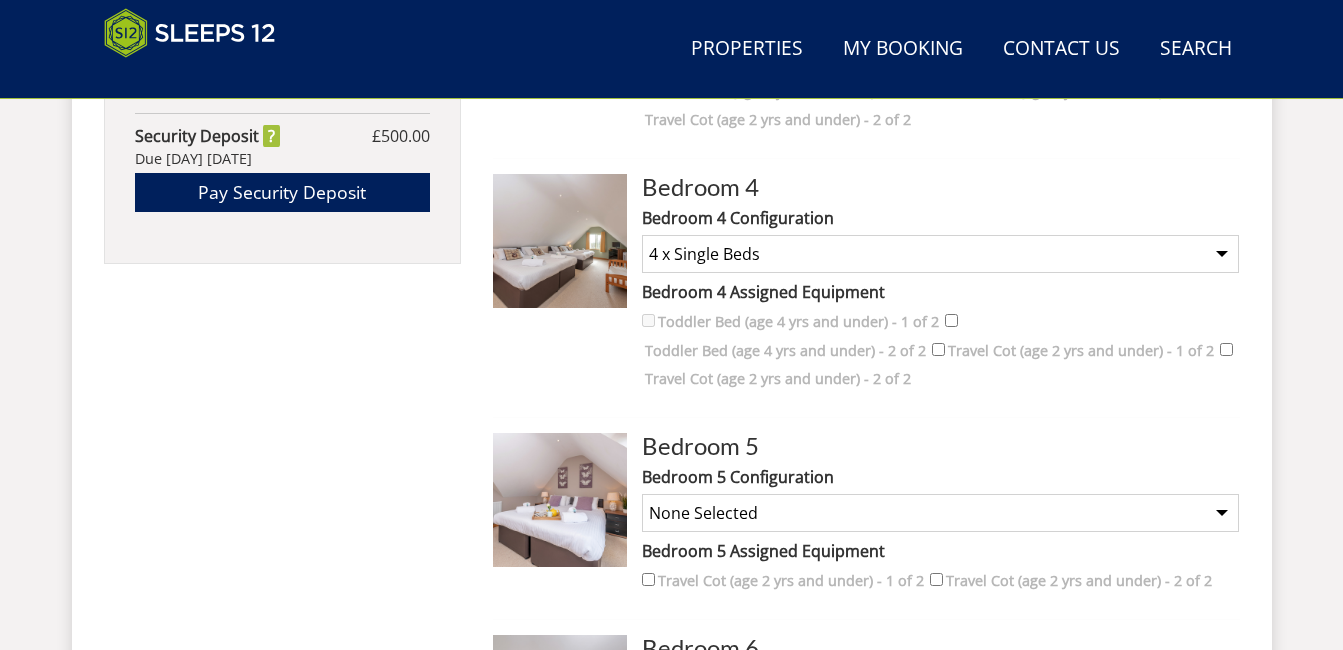 click on "None Selected
2 x Super King Beds
4 x Single Beds
1 x Super King Bed and 2 x Single Beds" at bounding box center [940, 254] 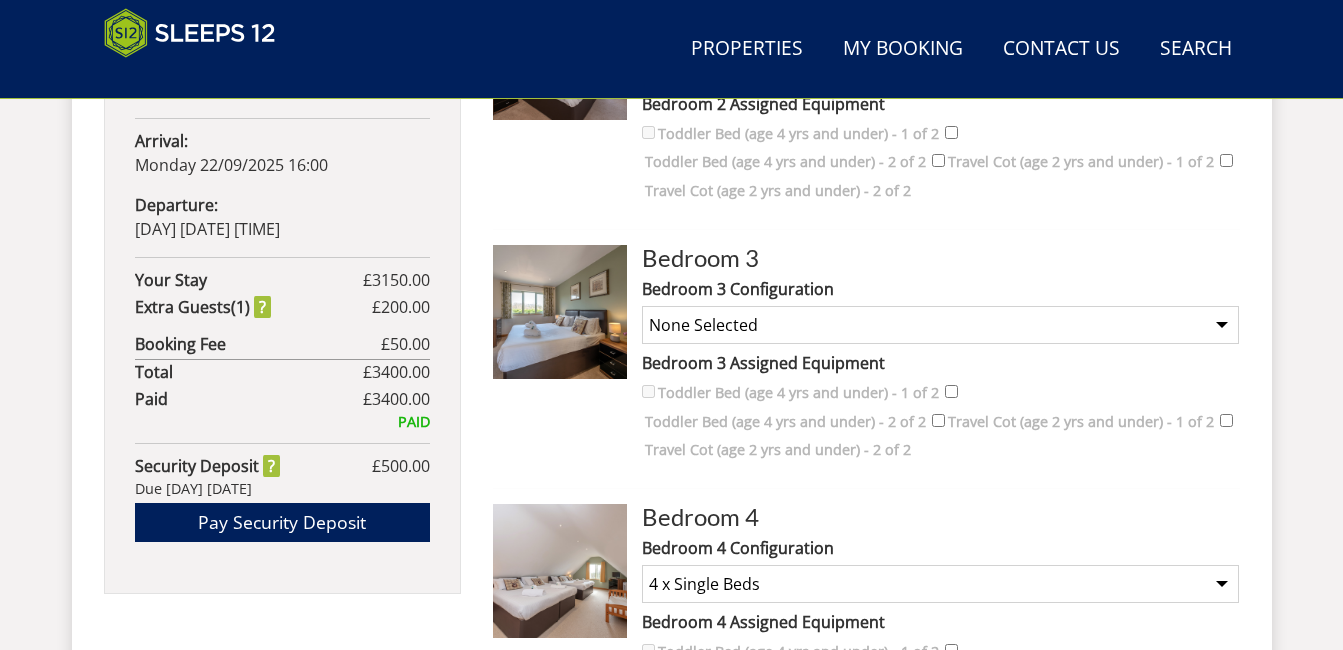scroll, scrollTop: 1283, scrollLeft: 0, axis: vertical 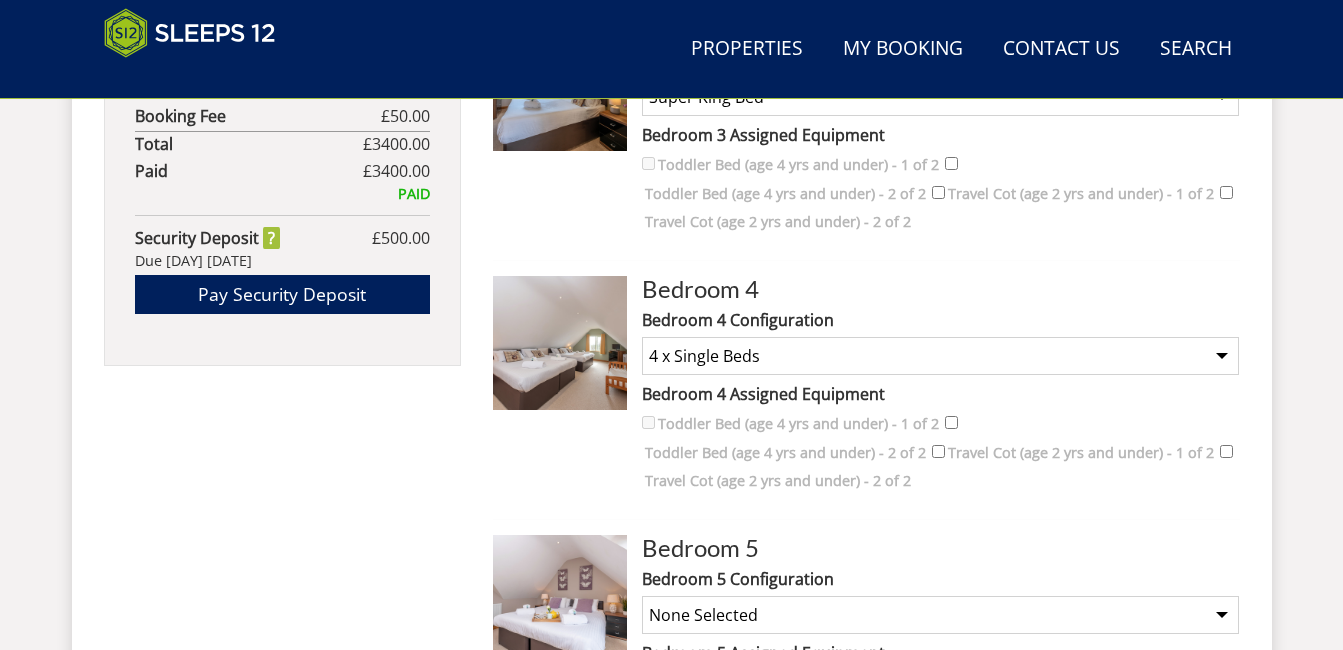 click on "Summer200 – Save £200 on any stay [DATE] to [DATE]* Terms apply
Search
Menu
Properties
My Booking
Contact Us  [PHONE]
Search  Check Availability
Guests
1
2
3
4
5
6
7
8
9
10
11
12
13
14
15
16
17
18
19
20
21
22
23
24
25
26
27
28
29
30
31
32
Date
02/08/2025
Search
S46317" at bounding box center [671, 202] 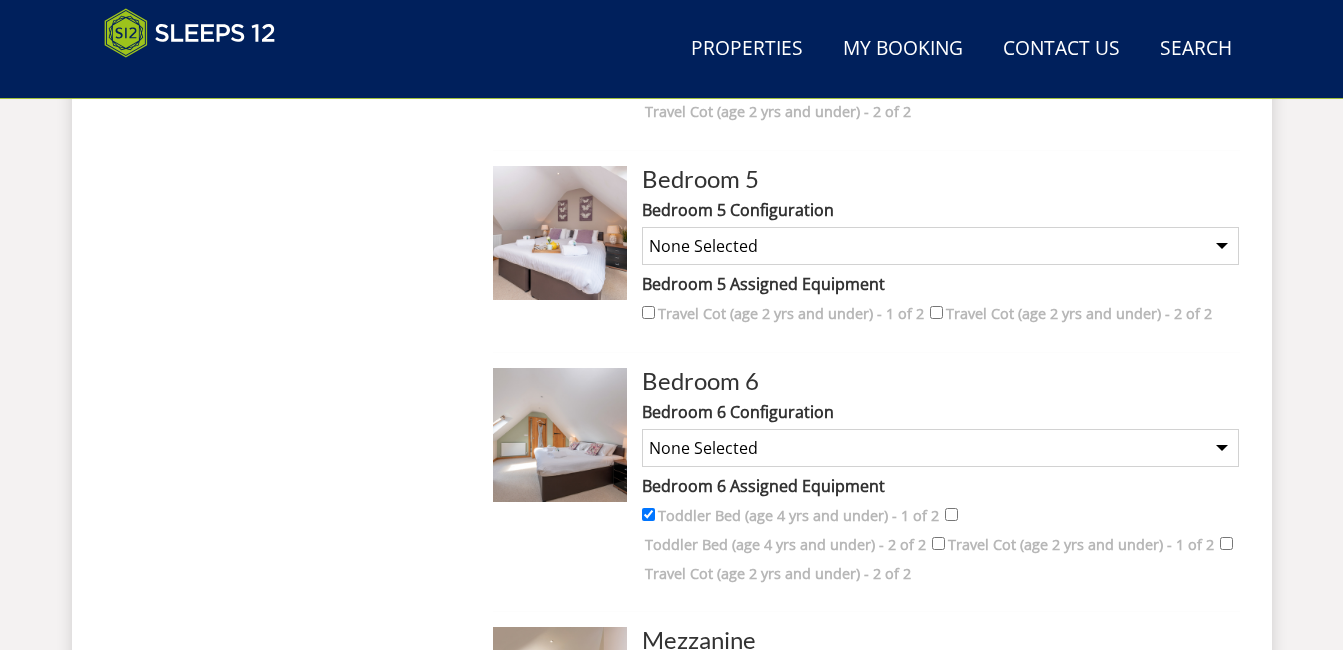scroll, scrollTop: 1892, scrollLeft: 0, axis: vertical 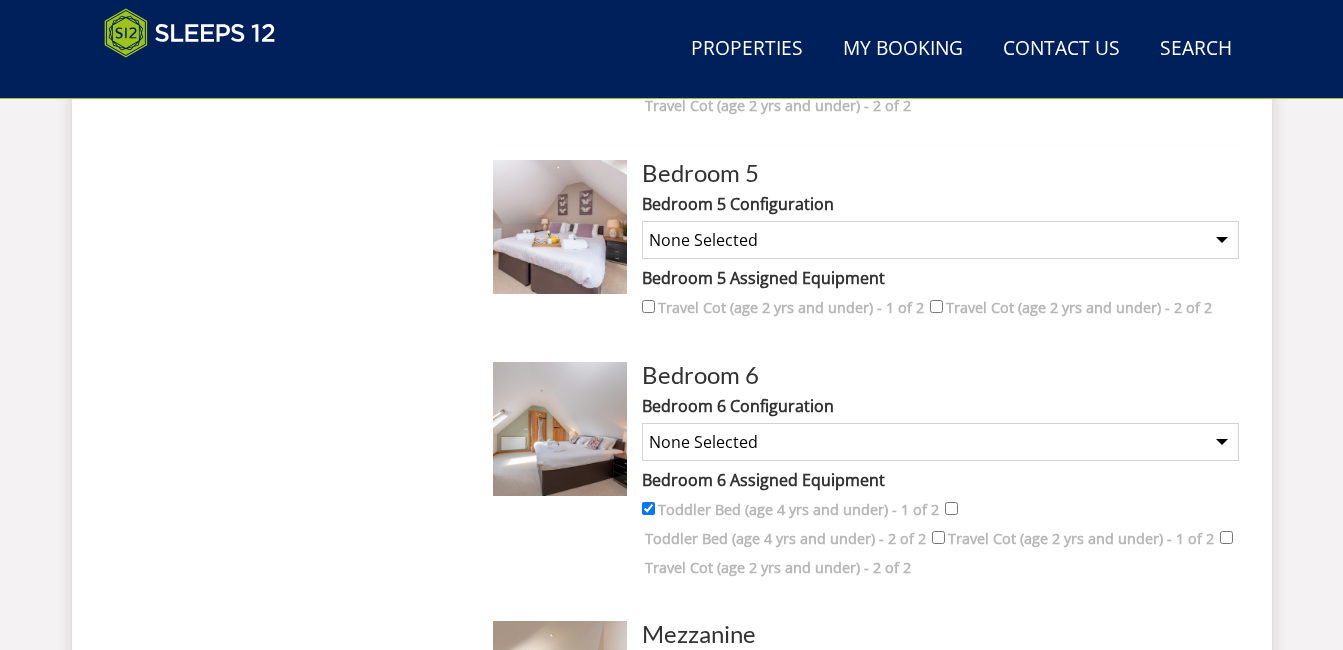 click on "Summer200 – Save £200 on any stay [DATE] to [DATE]* Terms apply
Search
Menu
Properties
My Booking
Contact Us  [PHONE]
Search  Check Availability
Guests
1
2
3
4
5
6
7
8
9
10
11
12
13
14
15
16
17
18
19
20
21
22
23
24
25
26
27
28
29
30
31
32
Date
02/08/2025
Search
S46317" at bounding box center (671, -173) 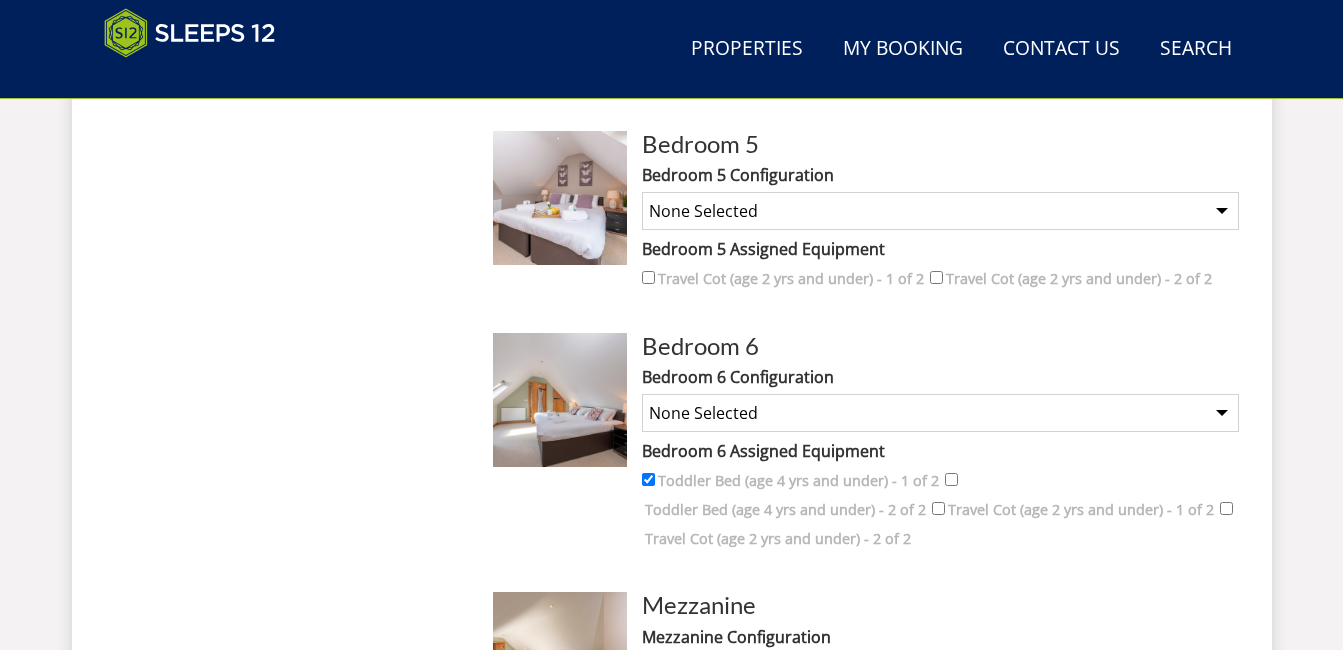 scroll, scrollTop: 1915, scrollLeft: 0, axis: vertical 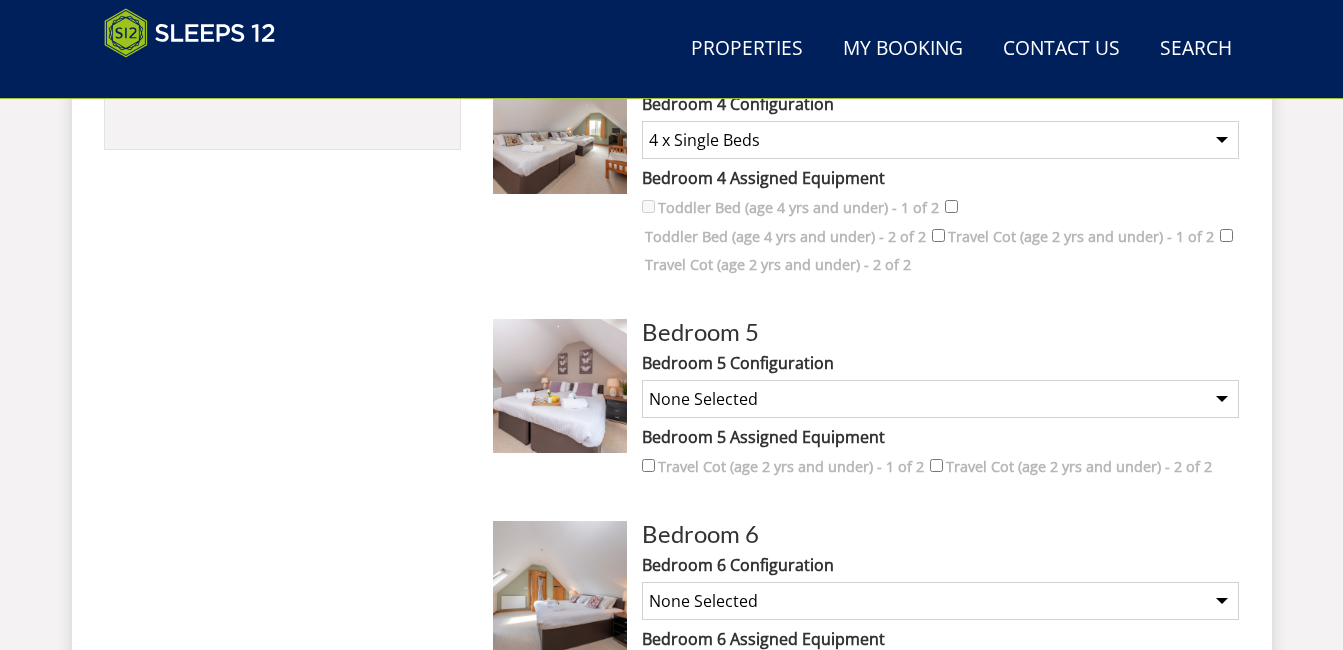 drag, startPoint x: 1341, startPoint y: 362, endPoint x: 1353, endPoint y: 362, distance: 12 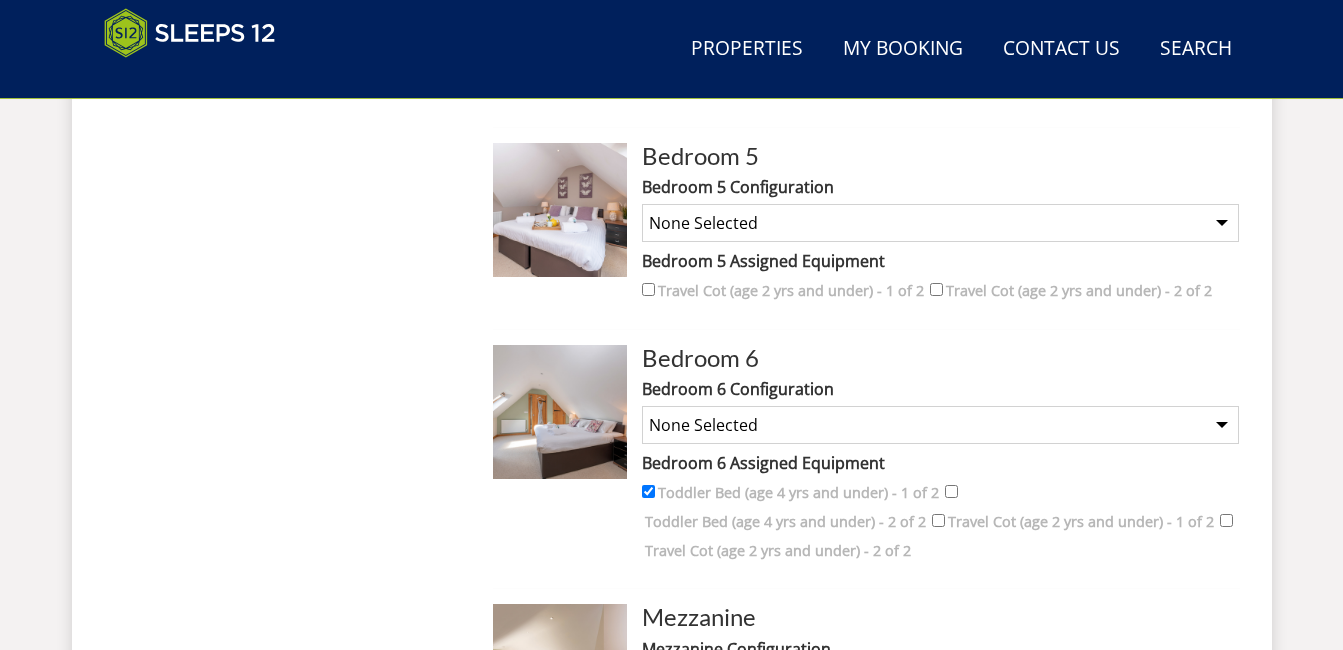 scroll, scrollTop: 1915, scrollLeft: 0, axis: vertical 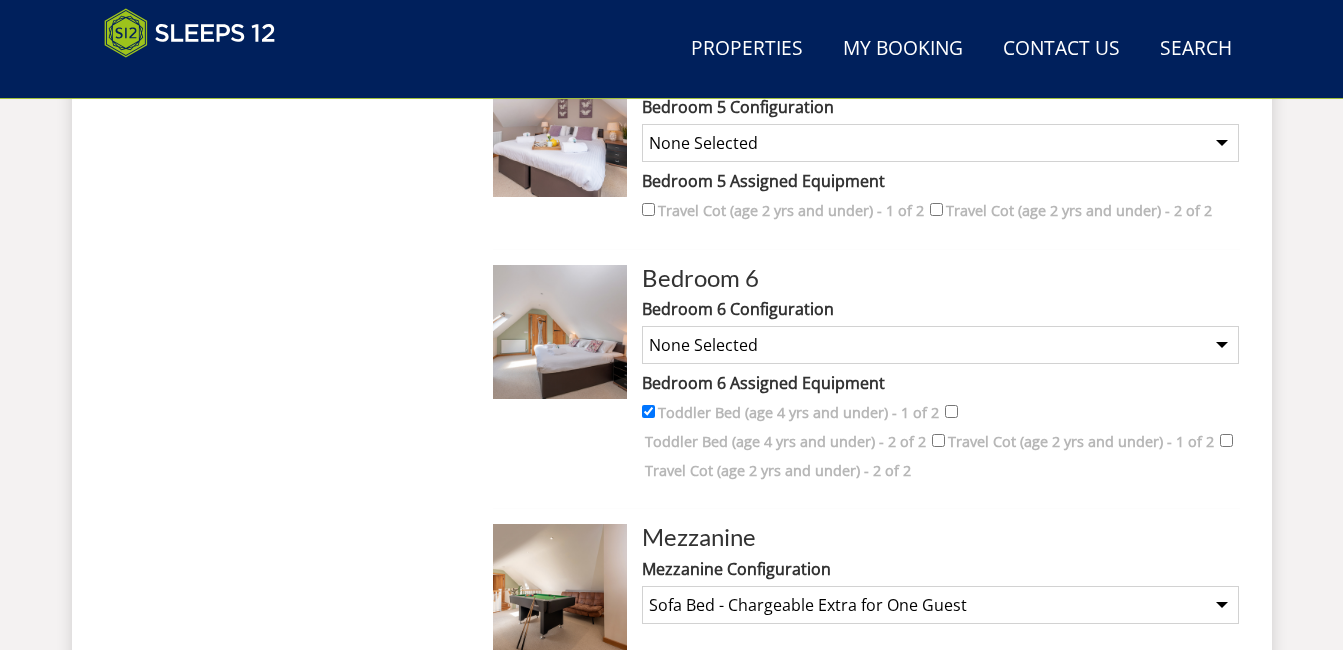 click on "Toddler Bed (age 4 yrs and under) - 1 of 2" at bounding box center [648, 411] 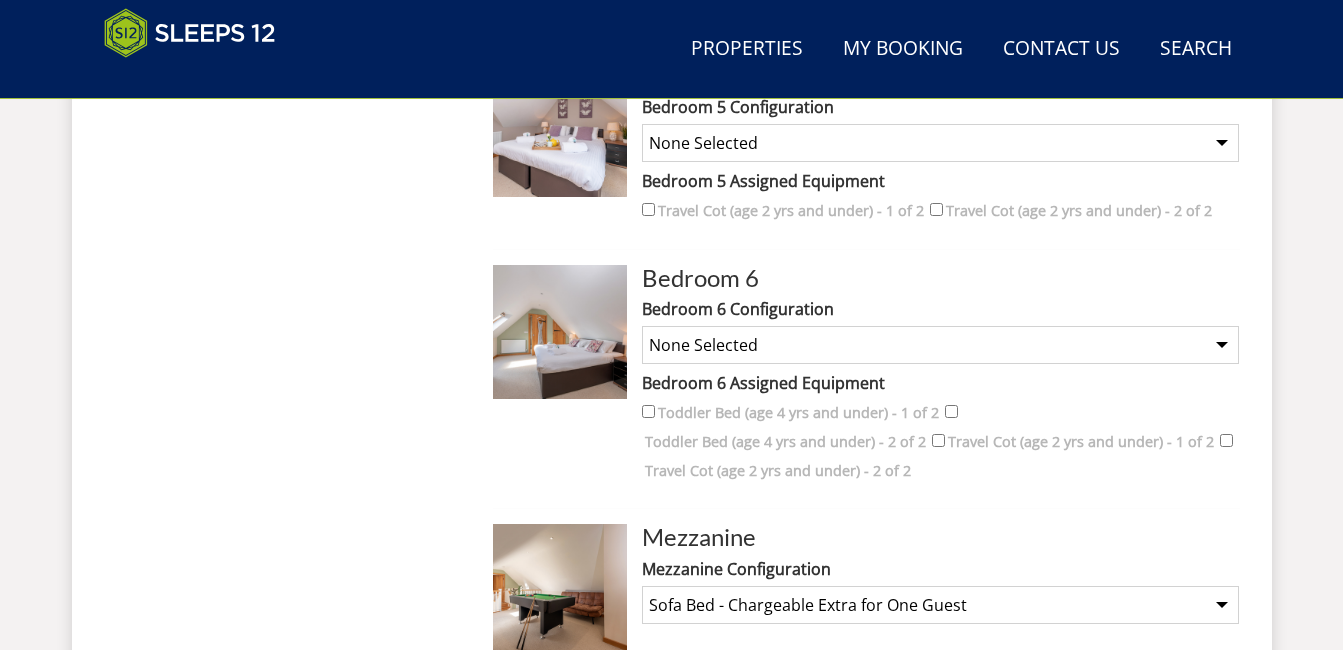 click on "None Selected
Super King Bed
Twin Bed" at bounding box center (940, 345) 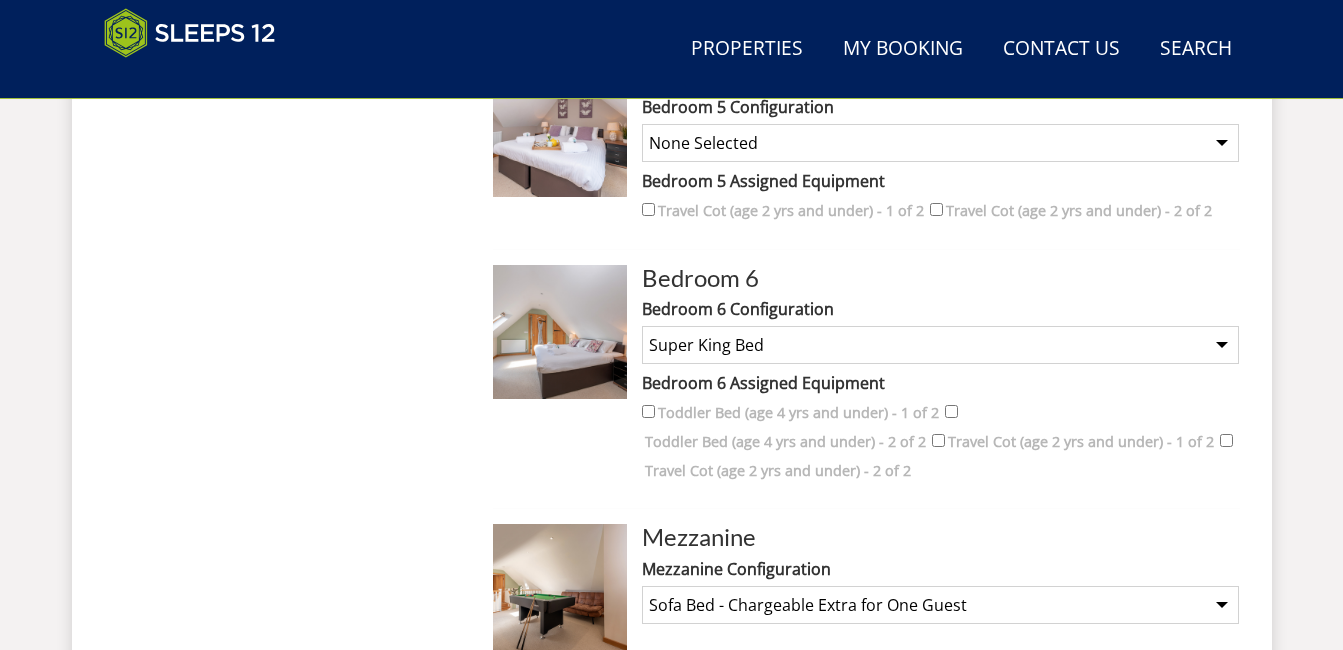 click on "None Selected
Super King Bed
Twin Bed" at bounding box center (940, 345) 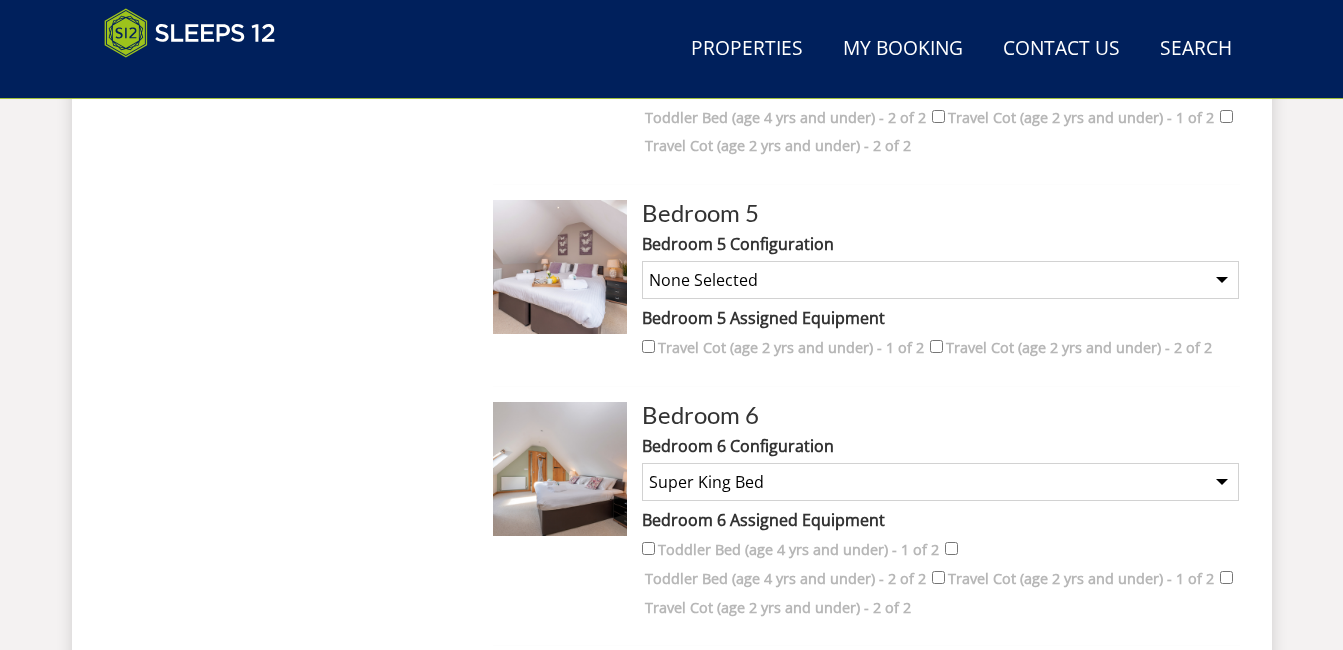 scroll, scrollTop: 1847, scrollLeft: 0, axis: vertical 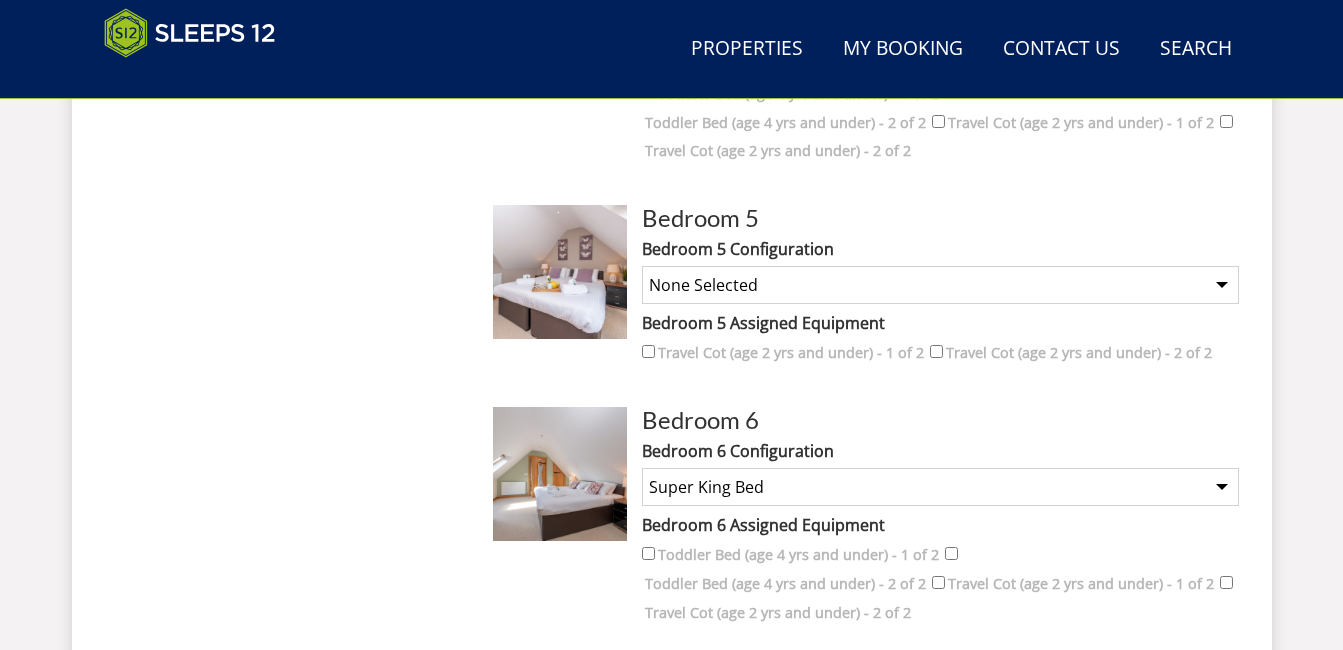 click on "None Selected
Super King Bed
Twin Bed" at bounding box center [940, 285] 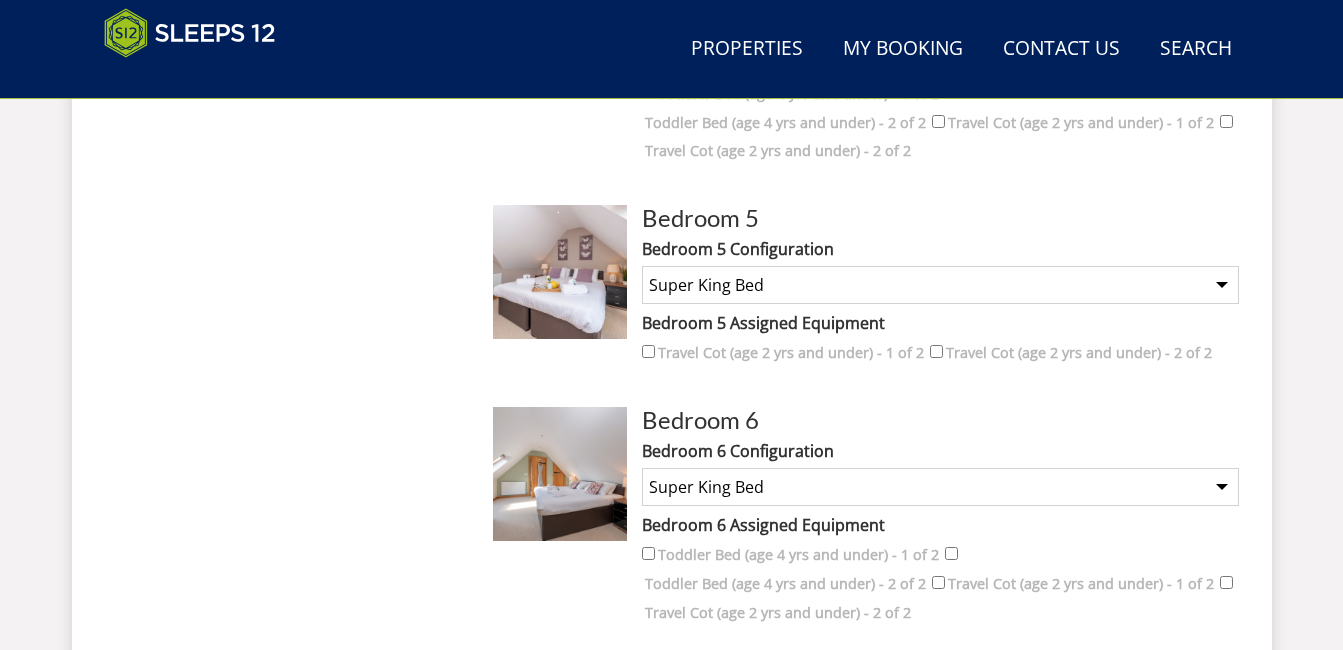 click on "None Selected
Super King Bed
Twin Bed" at bounding box center (940, 285) 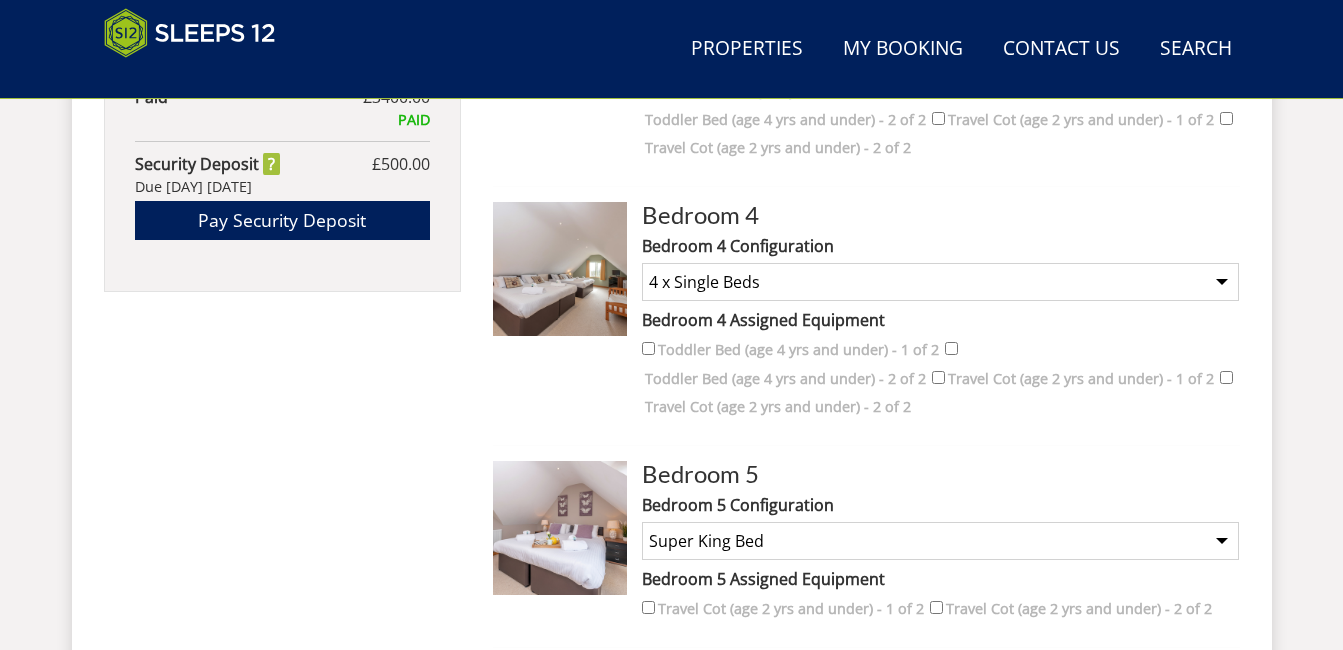 scroll, scrollTop: 1522, scrollLeft: 0, axis: vertical 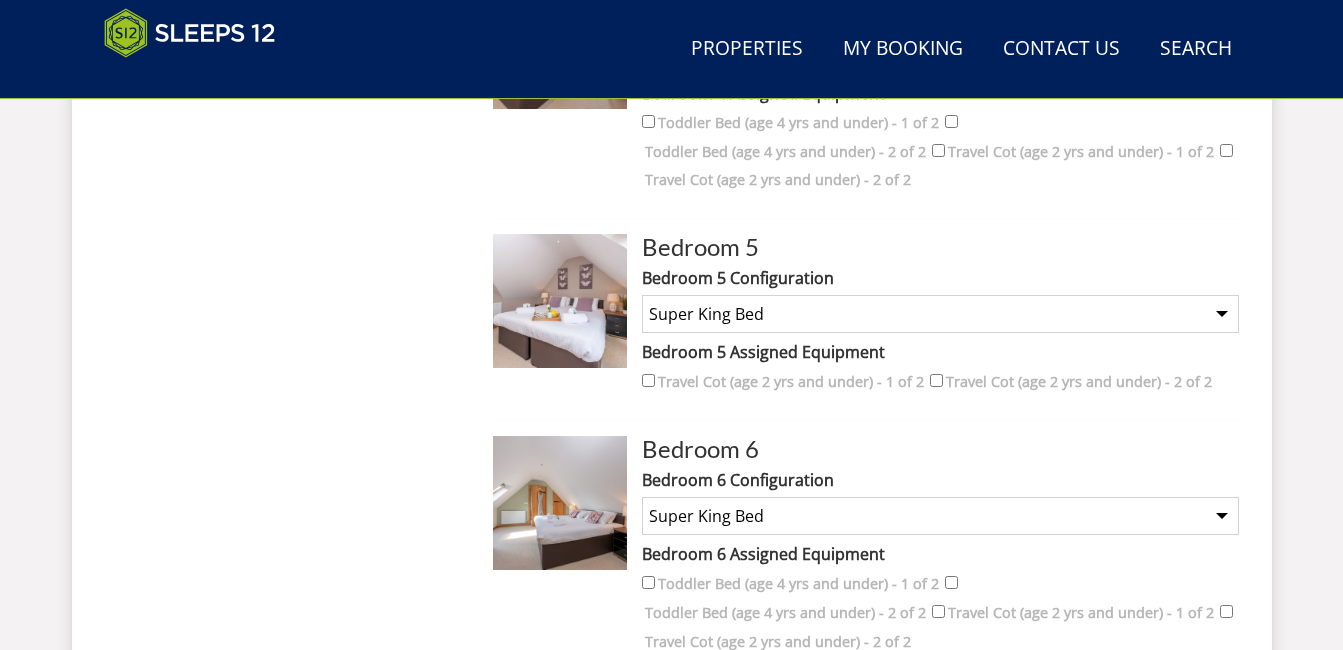 drag, startPoint x: 1340, startPoint y: 391, endPoint x: 1352, endPoint y: 390, distance: 12.0415945 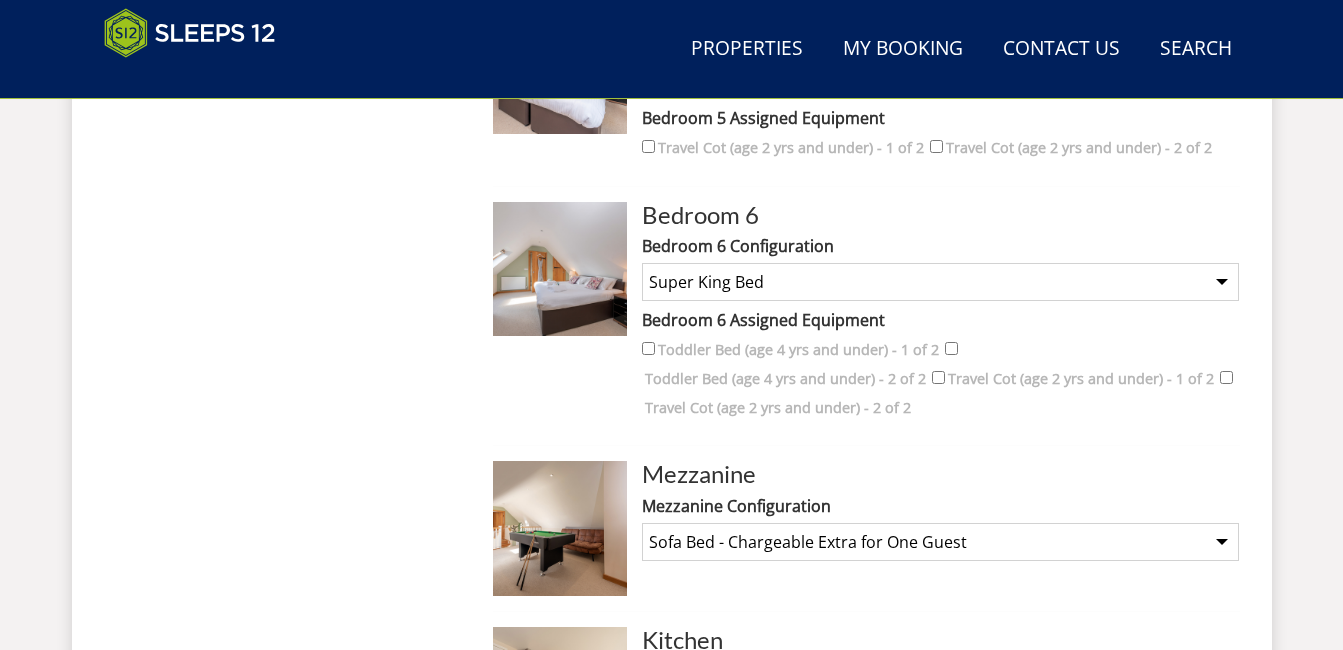 scroll, scrollTop: 2086, scrollLeft: 0, axis: vertical 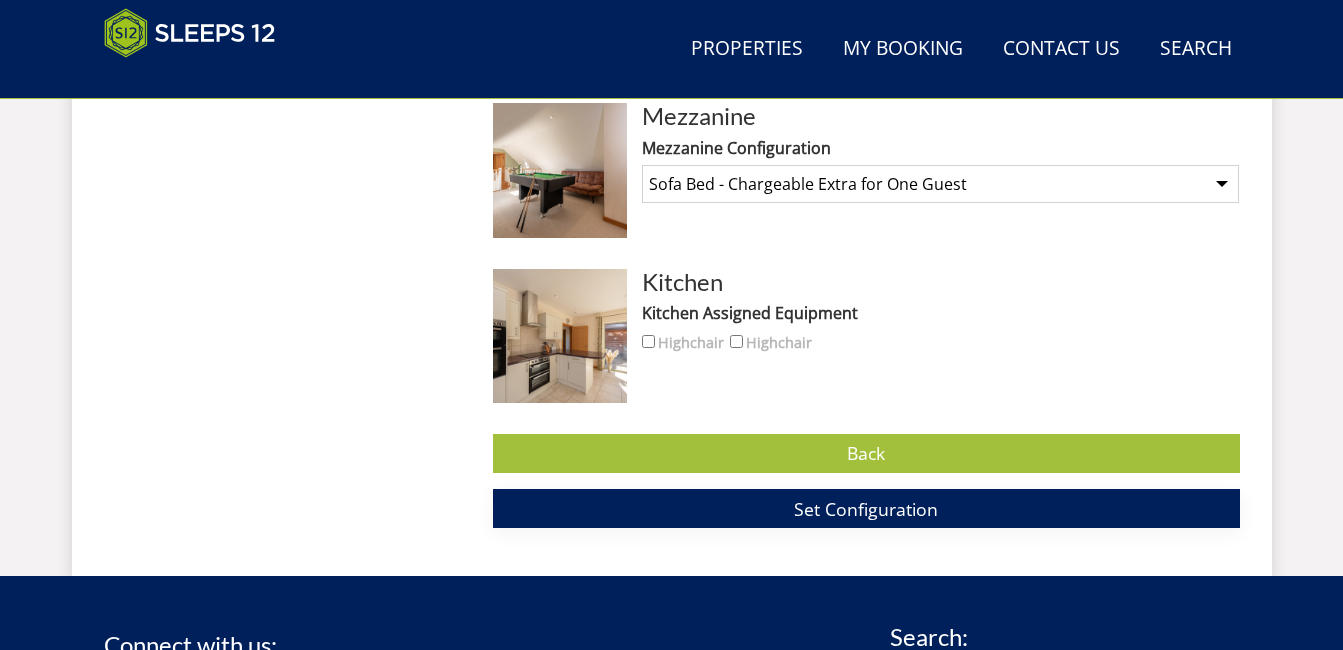 click on "Set Configuration" at bounding box center (866, 509) 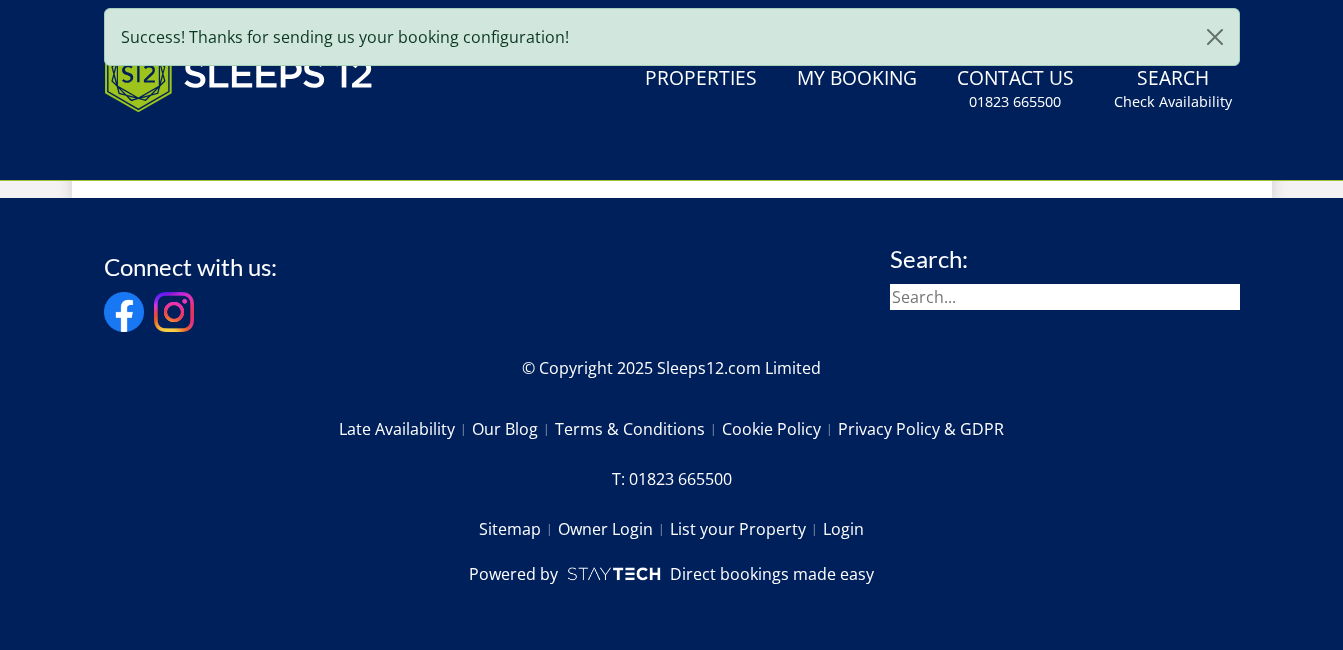 scroll, scrollTop: 0, scrollLeft: 0, axis: both 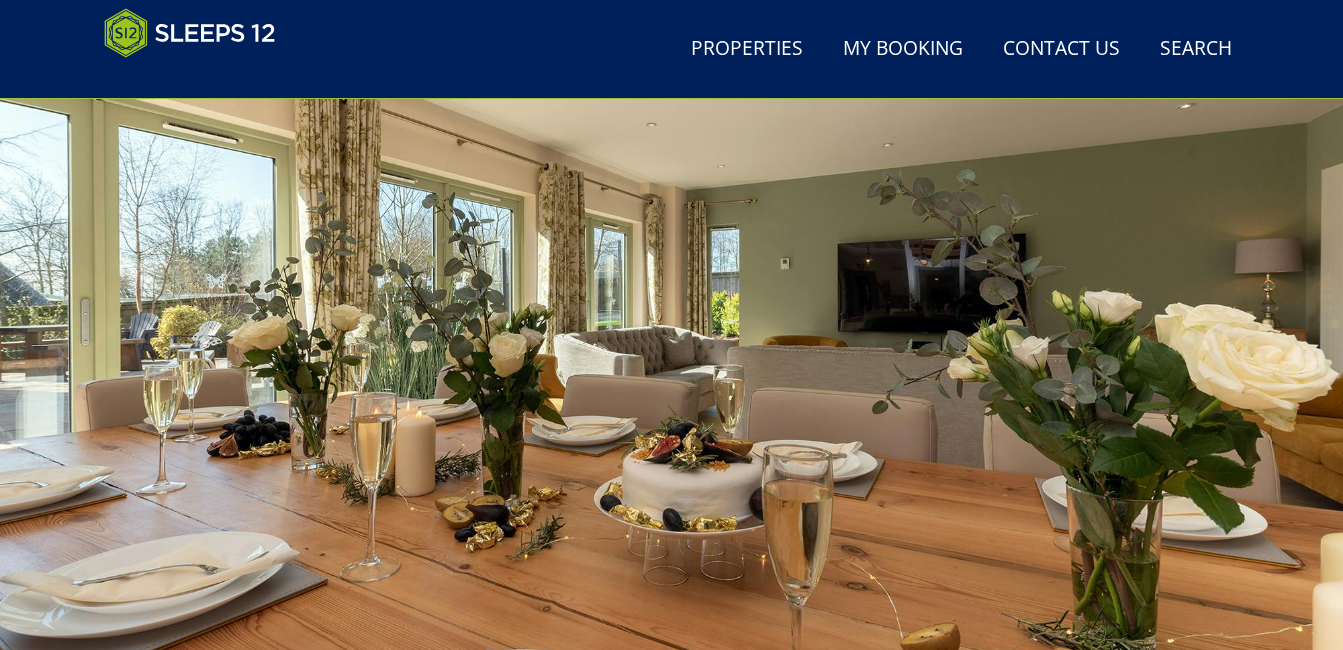 click at bounding box center (671, 327) 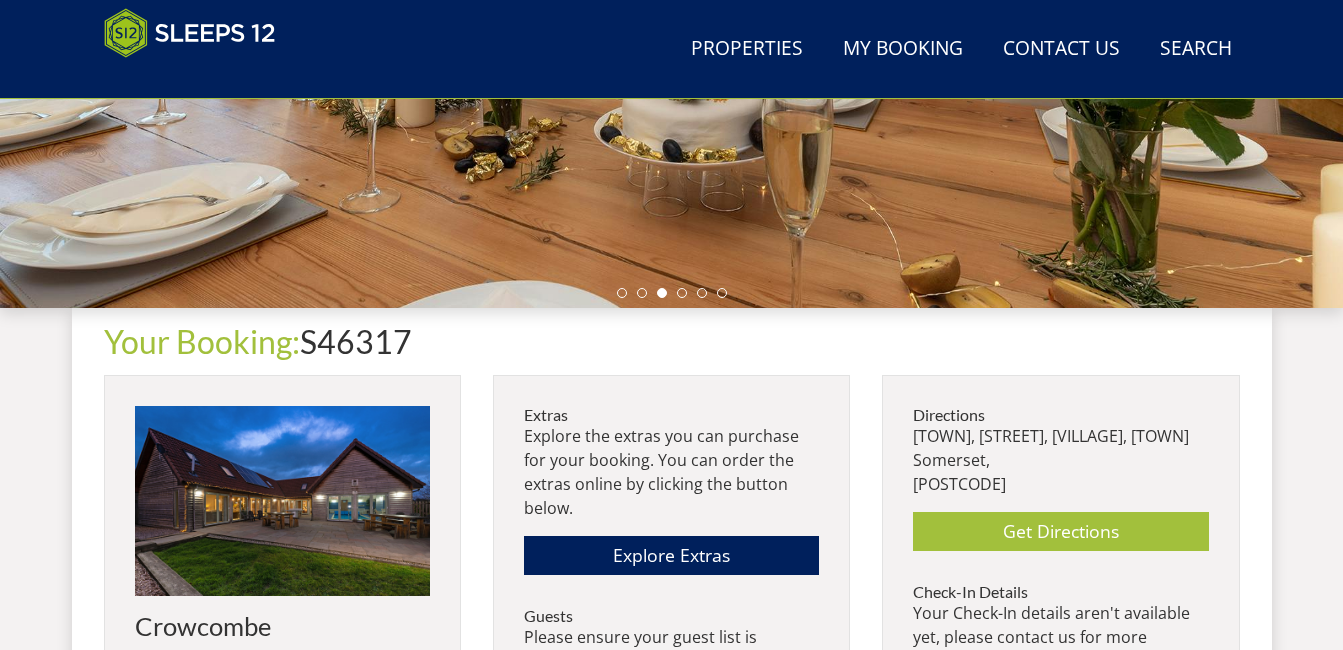 scroll, scrollTop: 539, scrollLeft: 0, axis: vertical 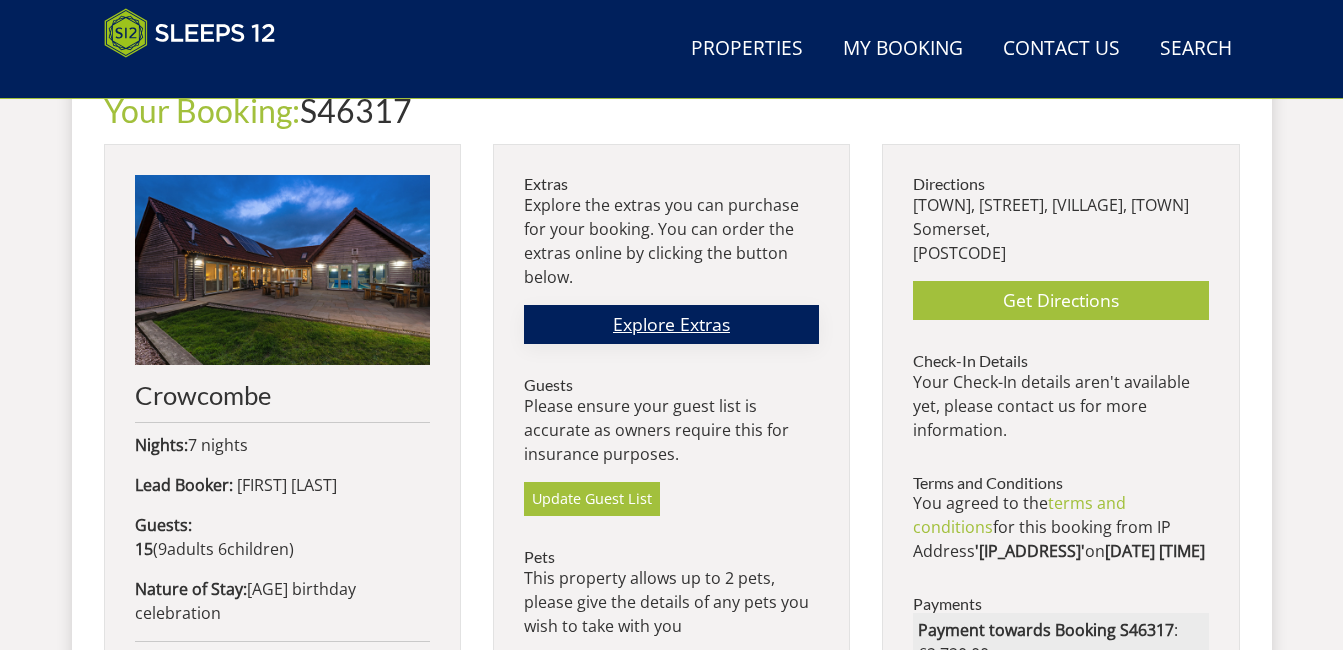 click on "Explore Extras" at bounding box center [671, 324] 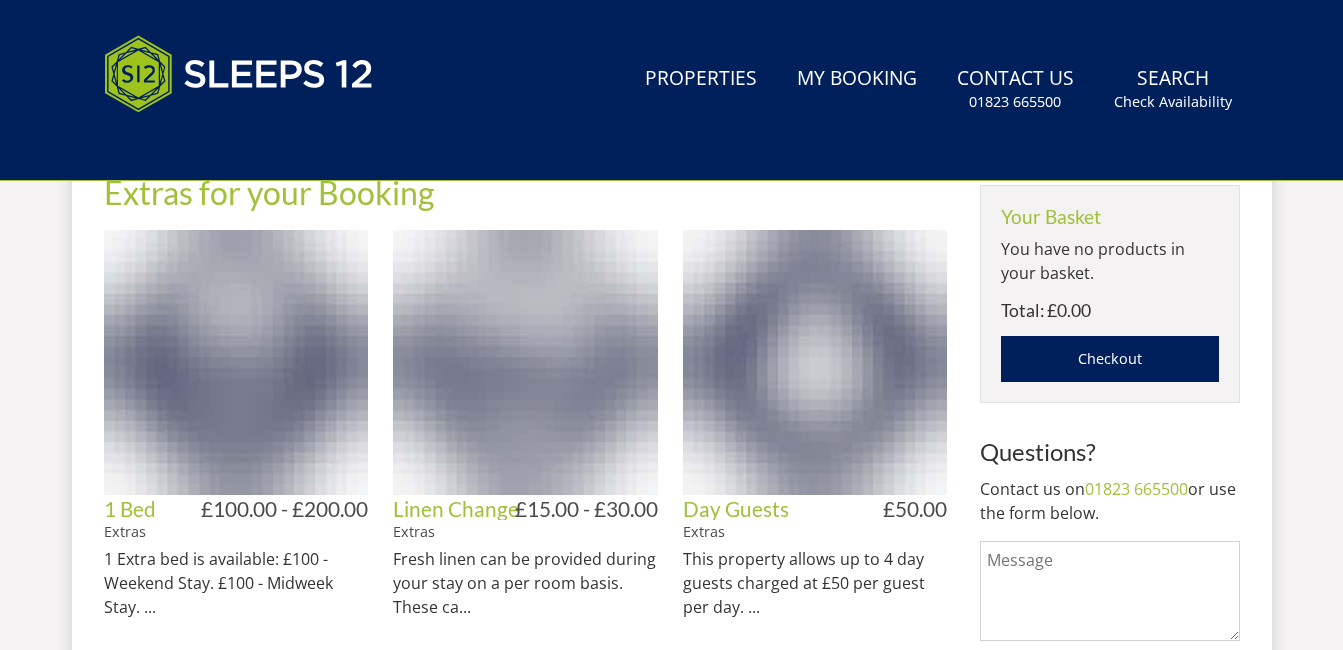 scroll, scrollTop: 0, scrollLeft: 0, axis: both 